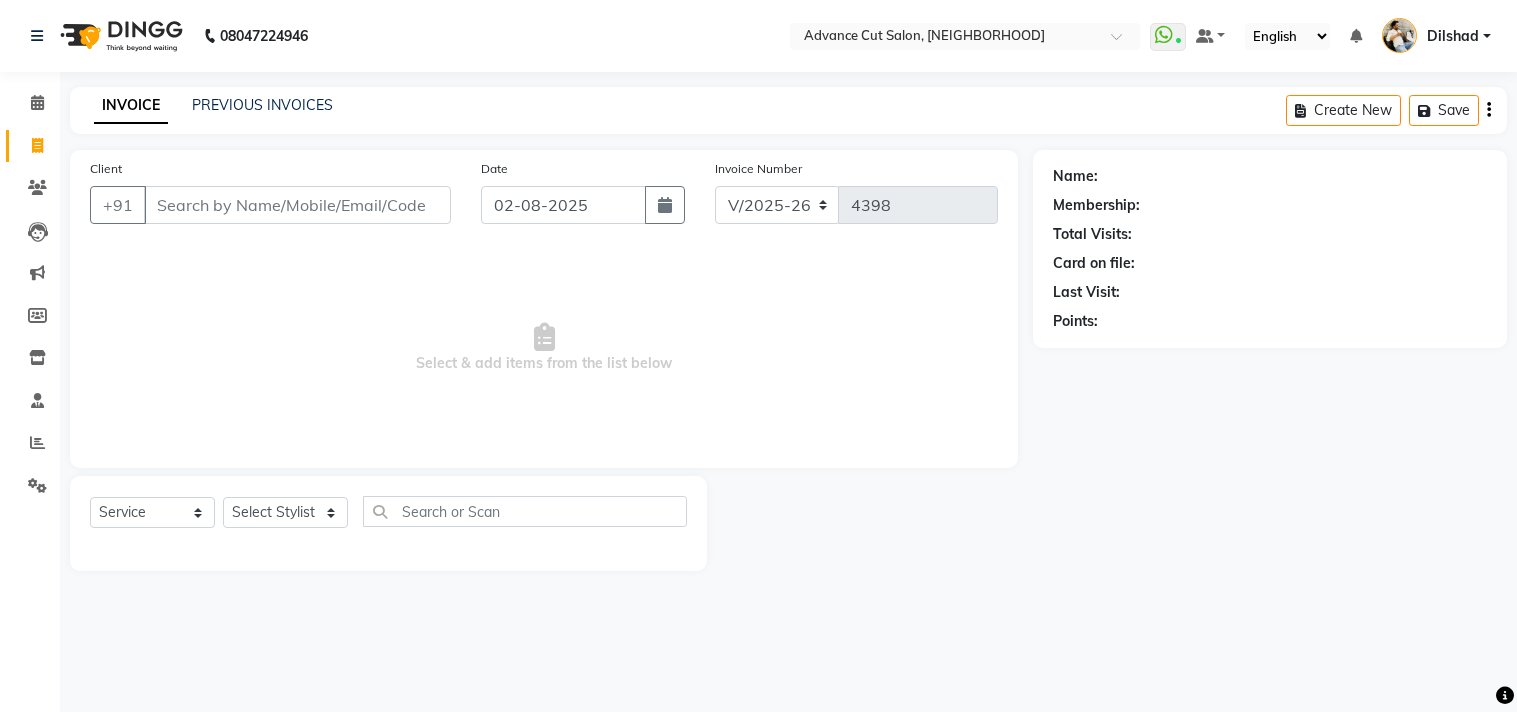 select on "922" 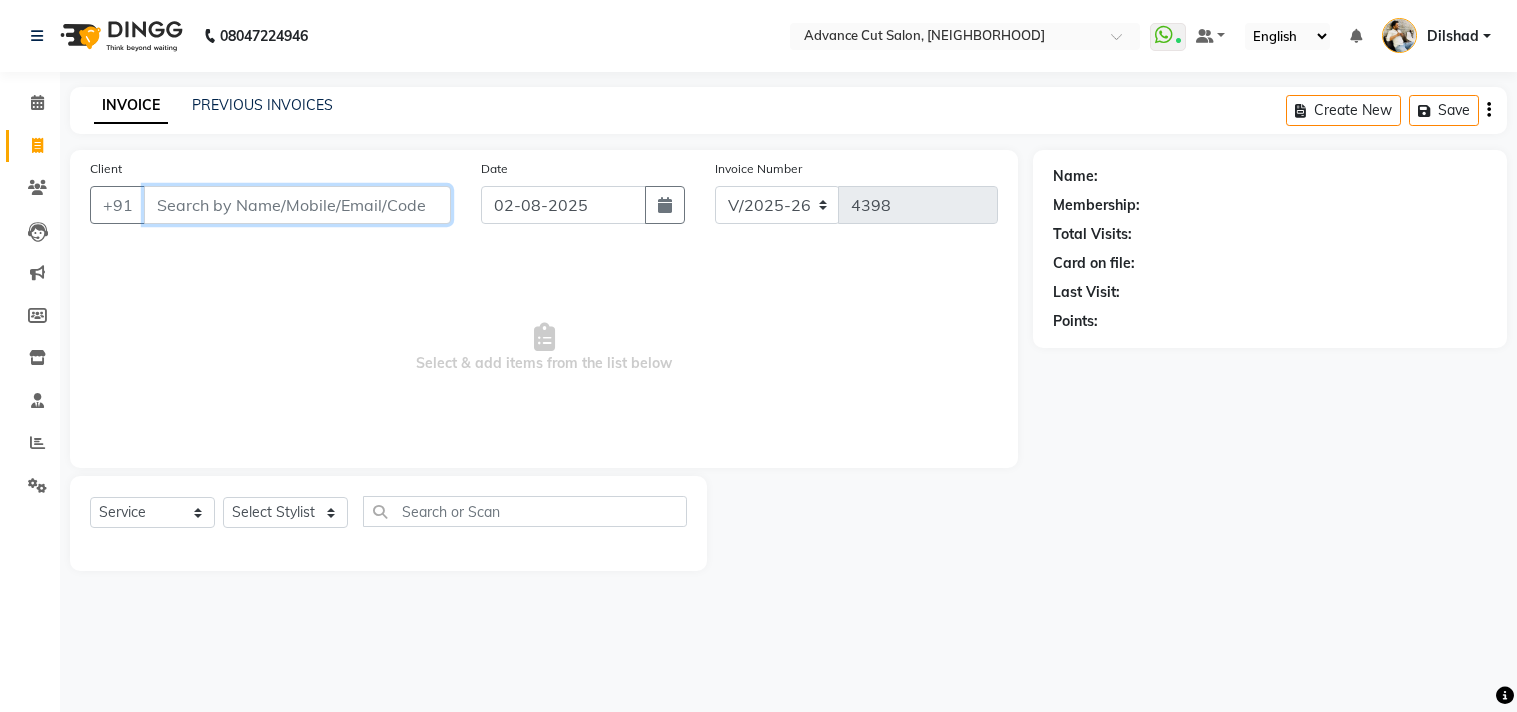 scroll, scrollTop: 0, scrollLeft: 0, axis: both 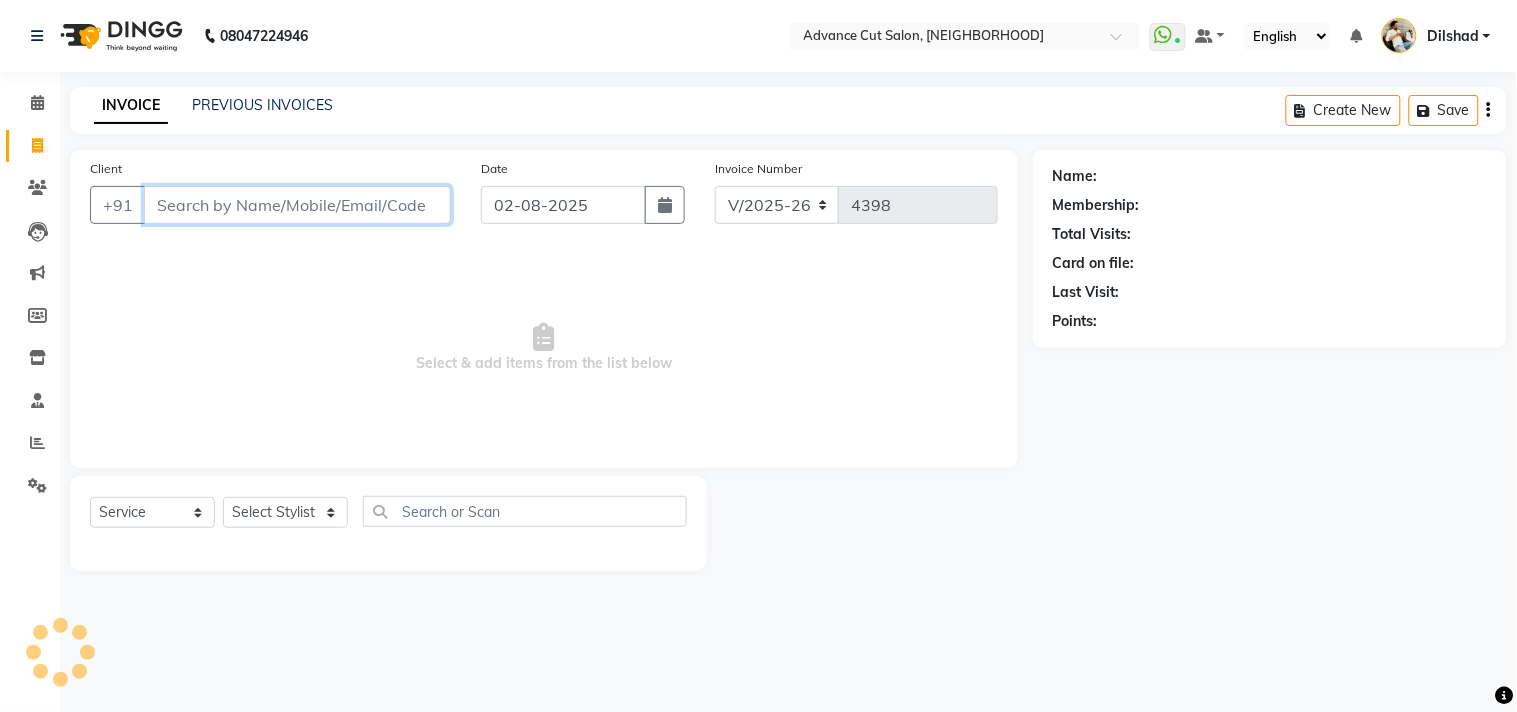 click on "Client" at bounding box center [297, 205] 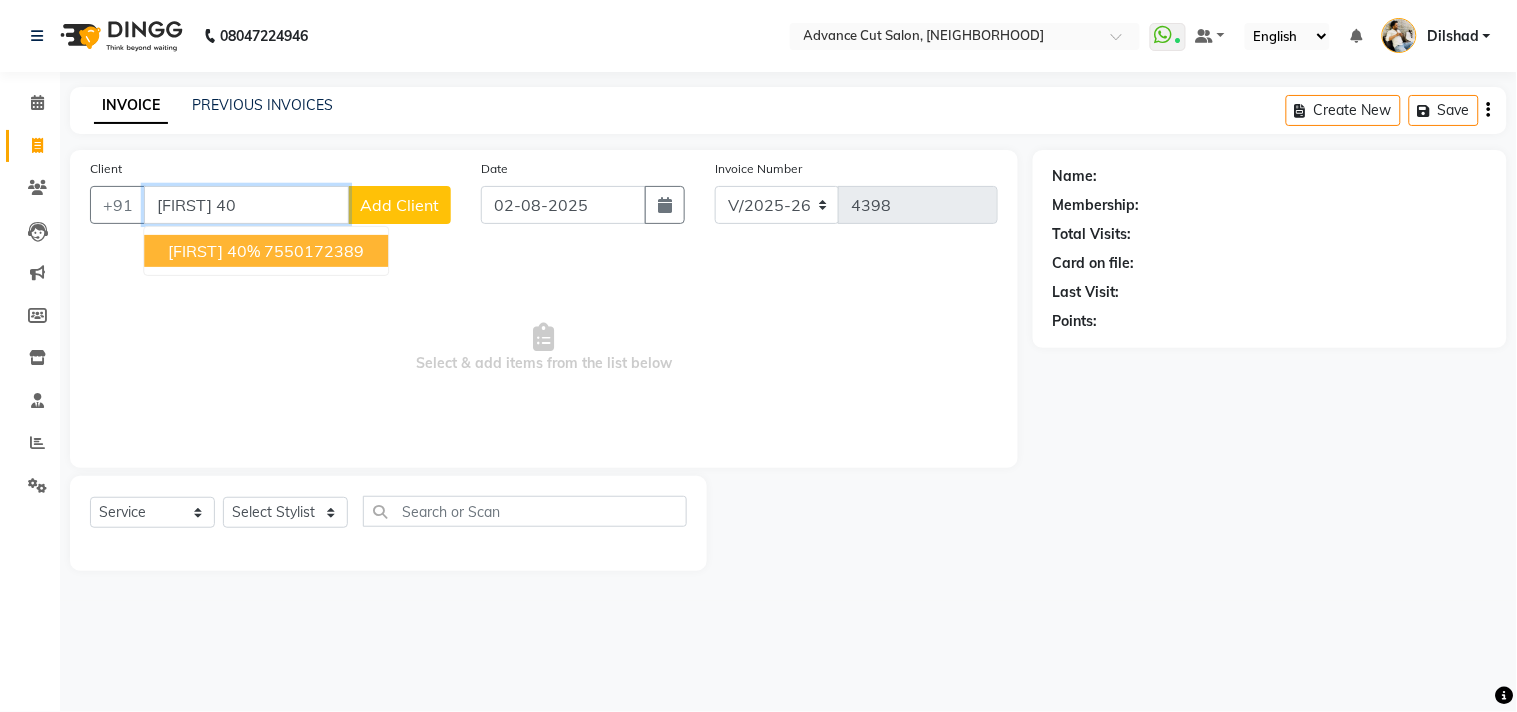 click on "7550172389" at bounding box center (314, 251) 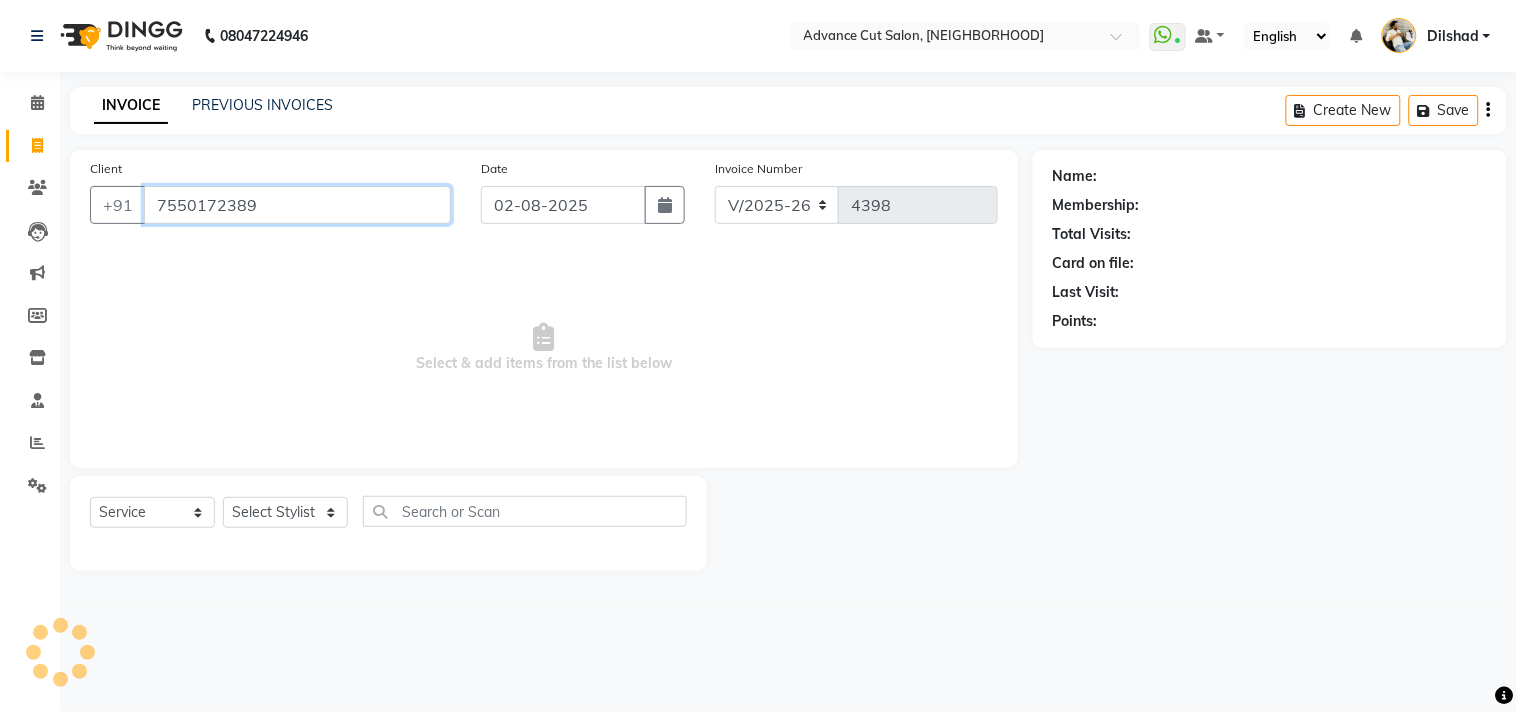 type on "7550172389" 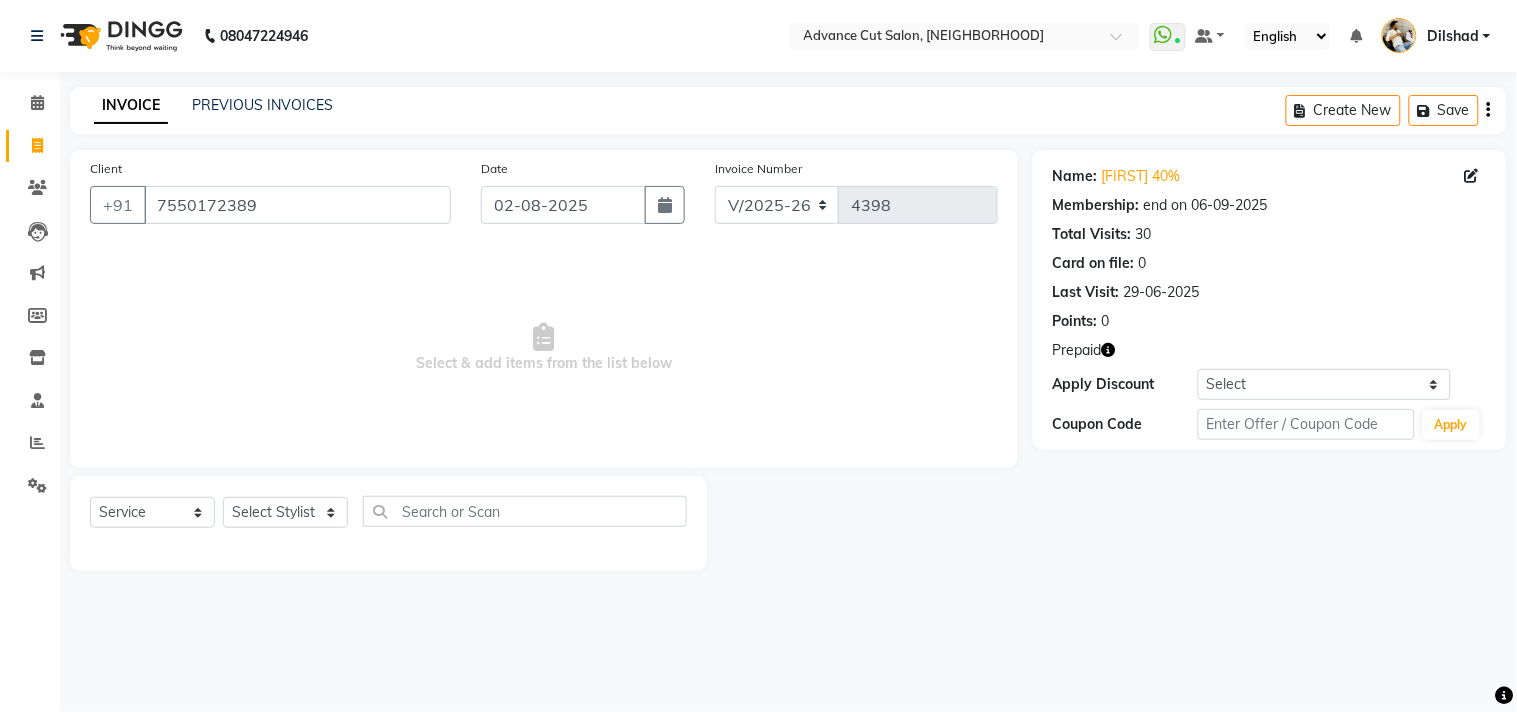 click 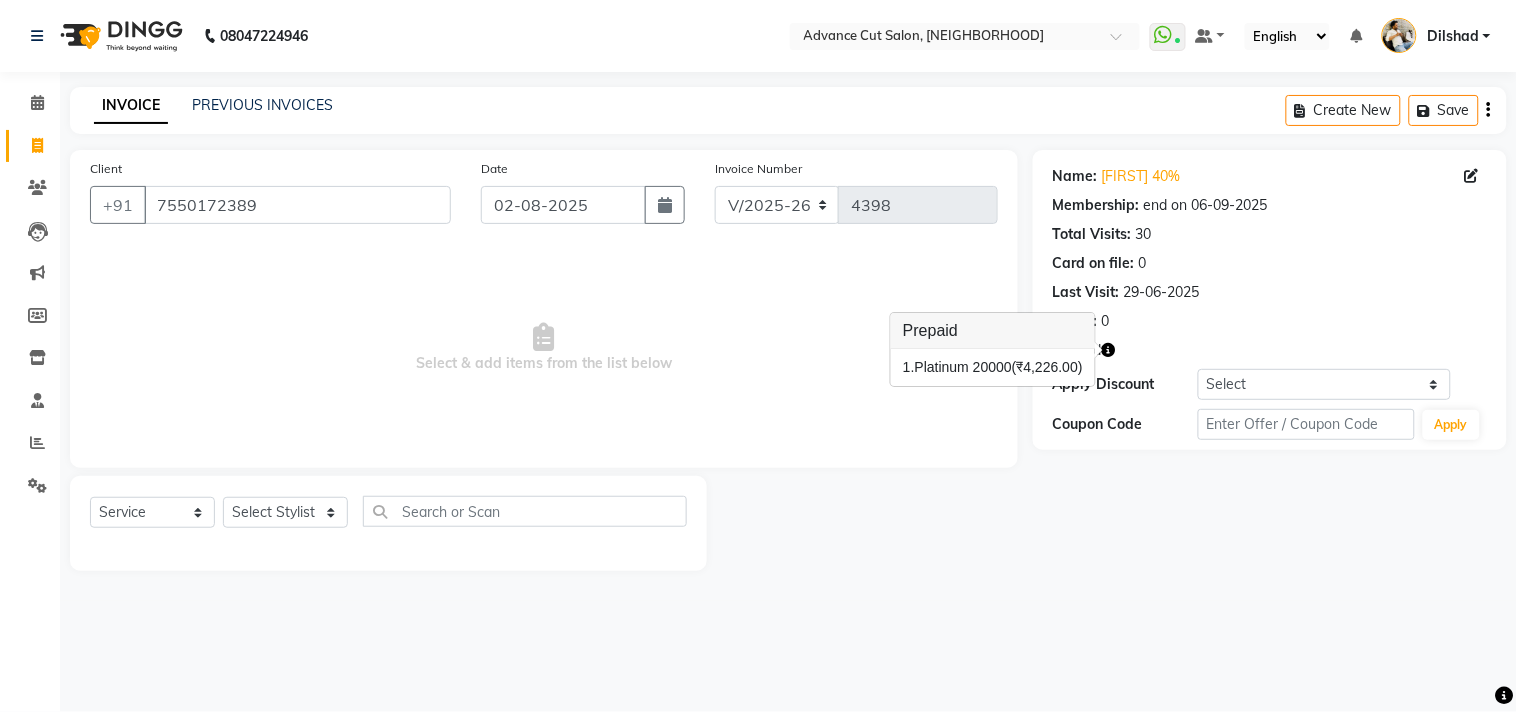 click 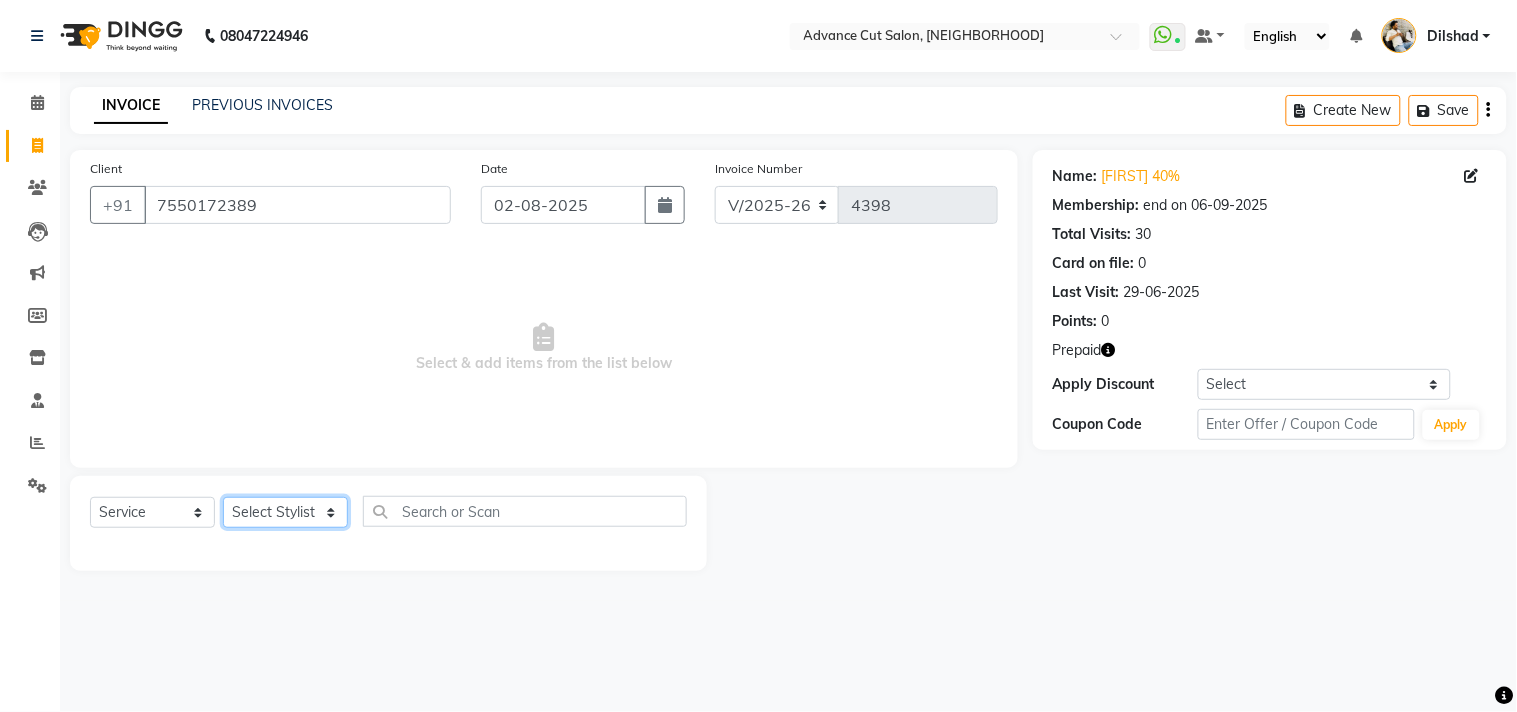 click on "Select Stylist [FIRST] [LAST] [FIRST] [LAST] [FIRST] [LAST] [FIRST] [LAST] [FIRST] [LAST] [FIRST] [LAST] [FIRST] [LAST] [FIRST] [LAST] [FIRST] [LAST] [FIRST] [LAST]" 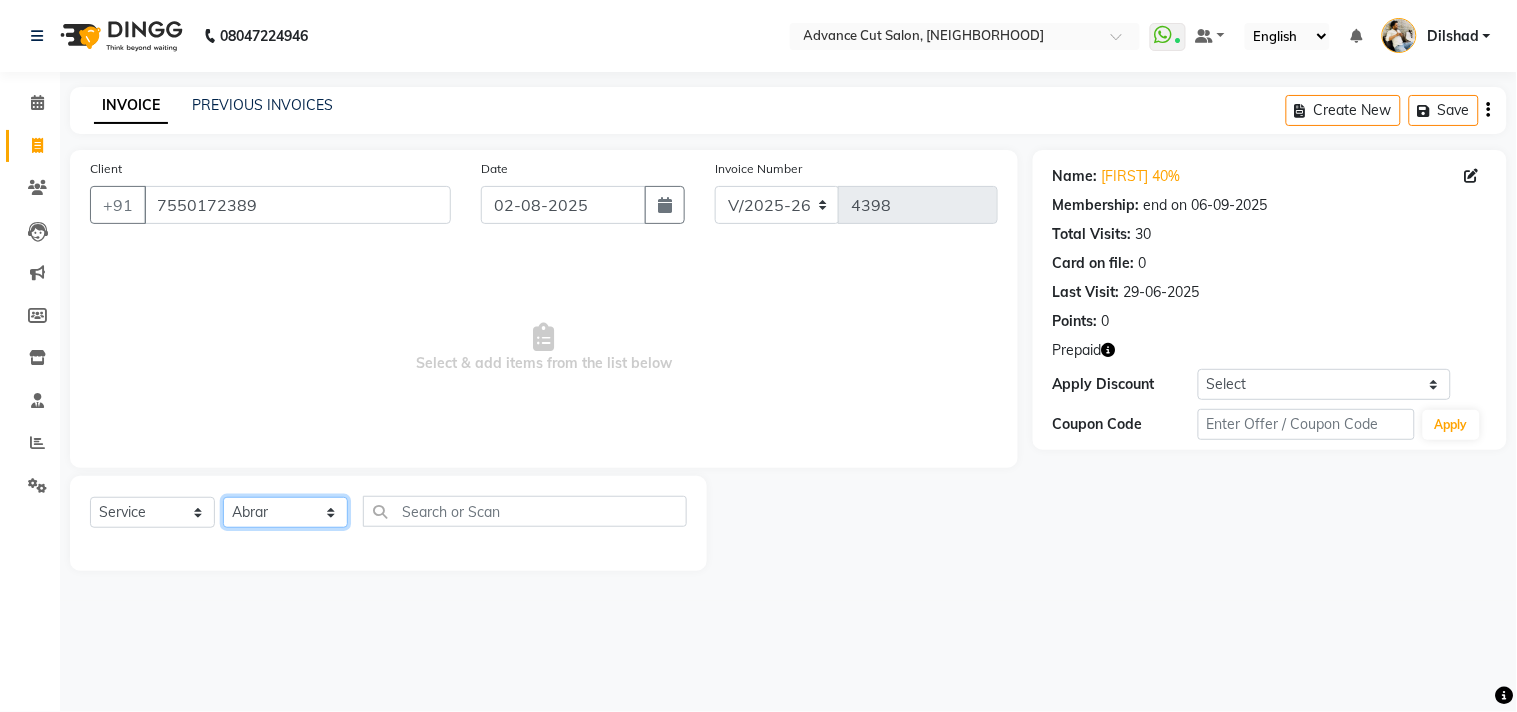 click on "Select Stylist [FIRST] [LAST] [FIRST] [LAST] [FIRST] [LAST] [FIRST] [LAST] [FIRST] [LAST] [FIRST] [LAST] [FIRST] [LAST] [FIRST] [LAST] [FIRST] [LAST] [FIRST] [LAST]" 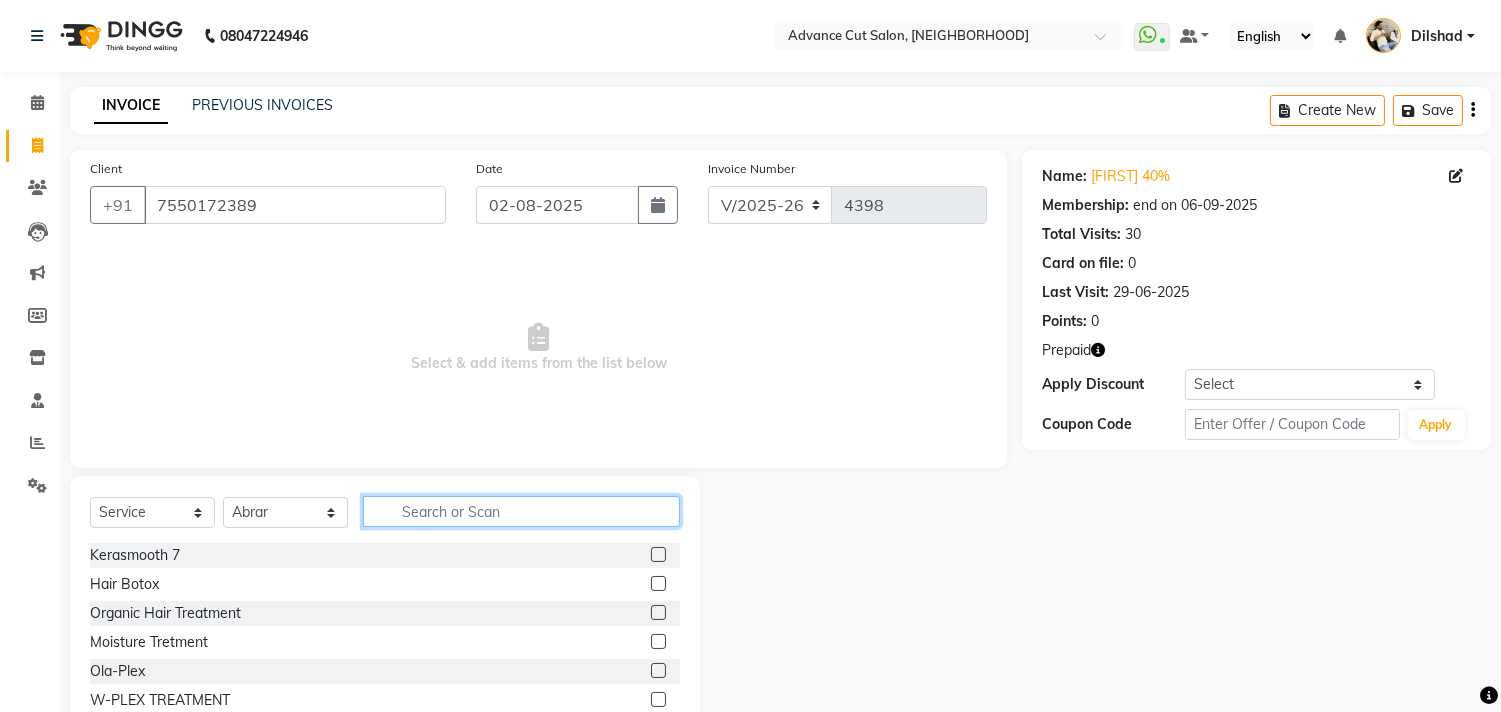click 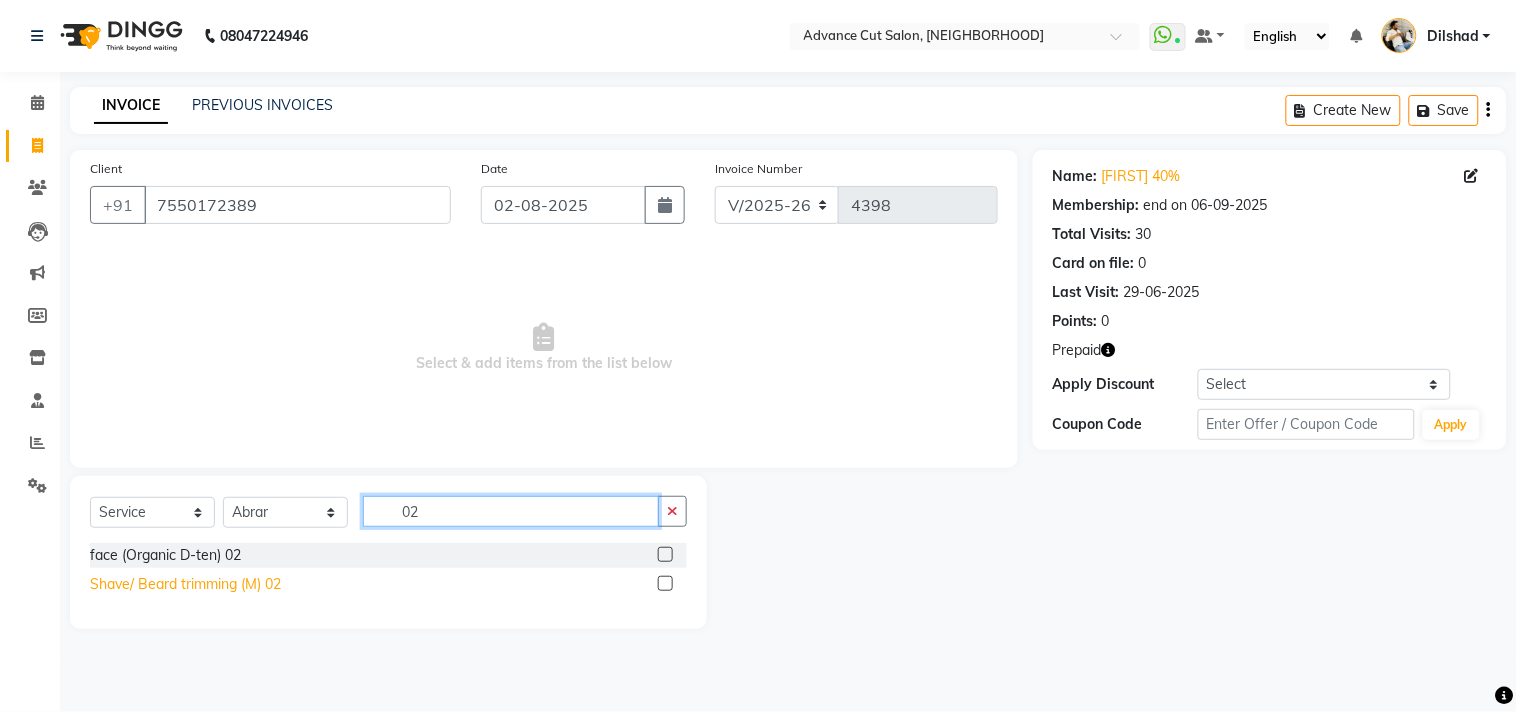 type on "02" 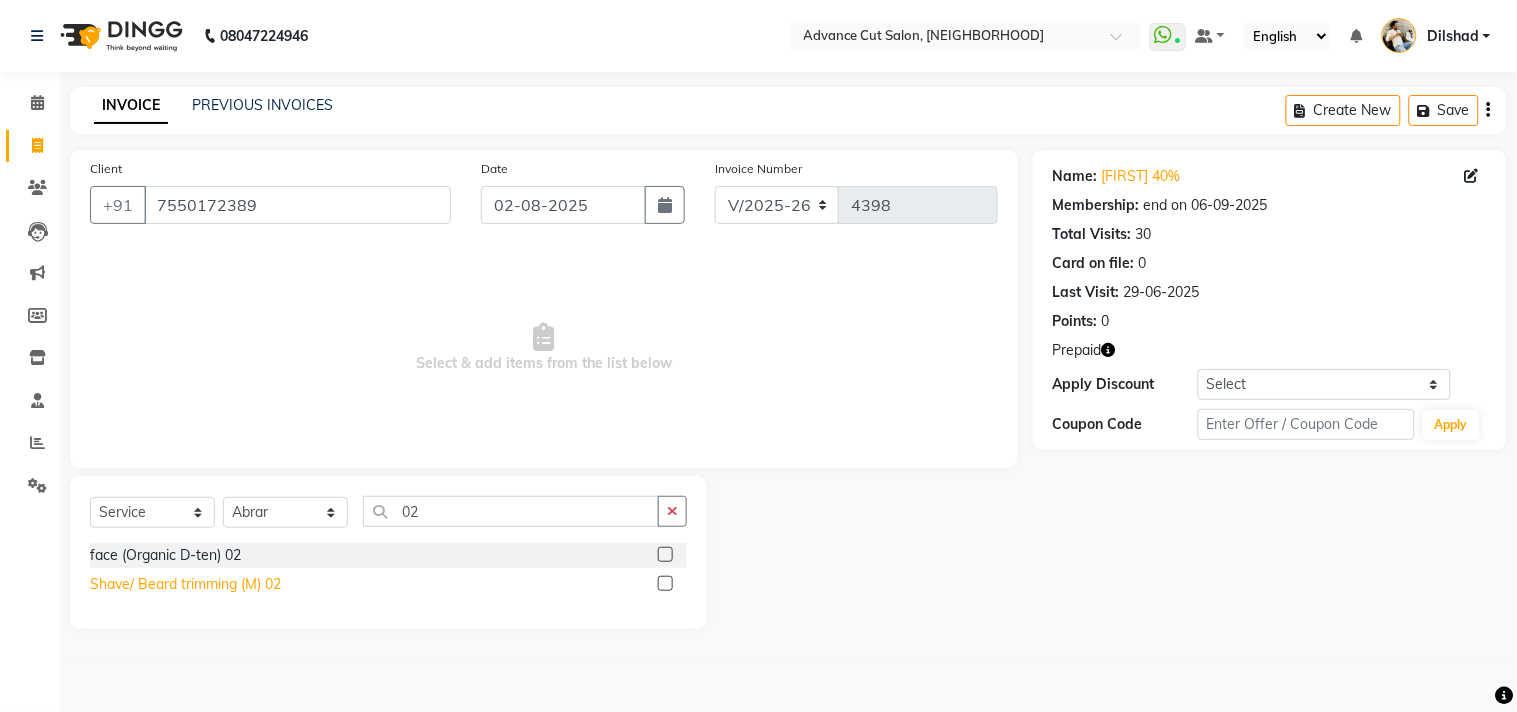 click on "Shave/ Beard trimming (M) 02" 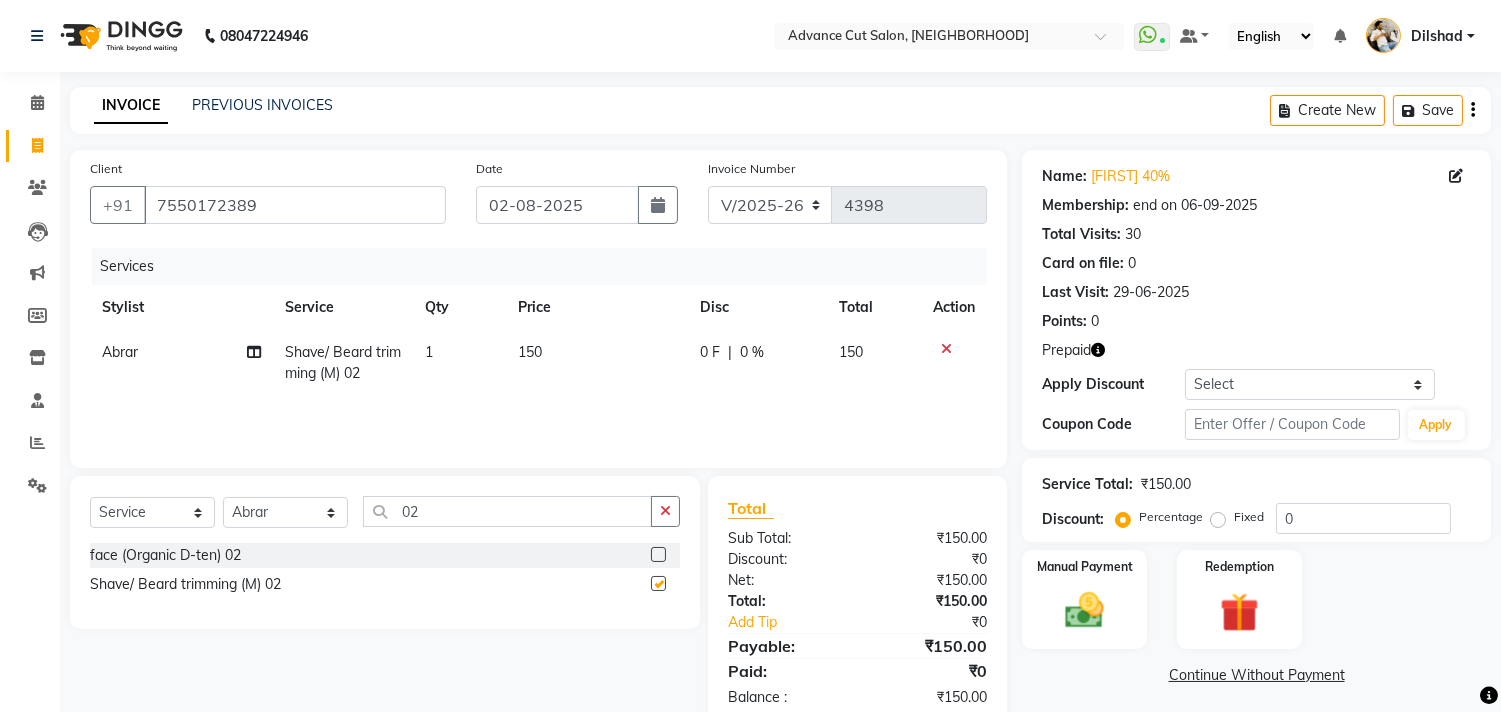 checkbox on "false" 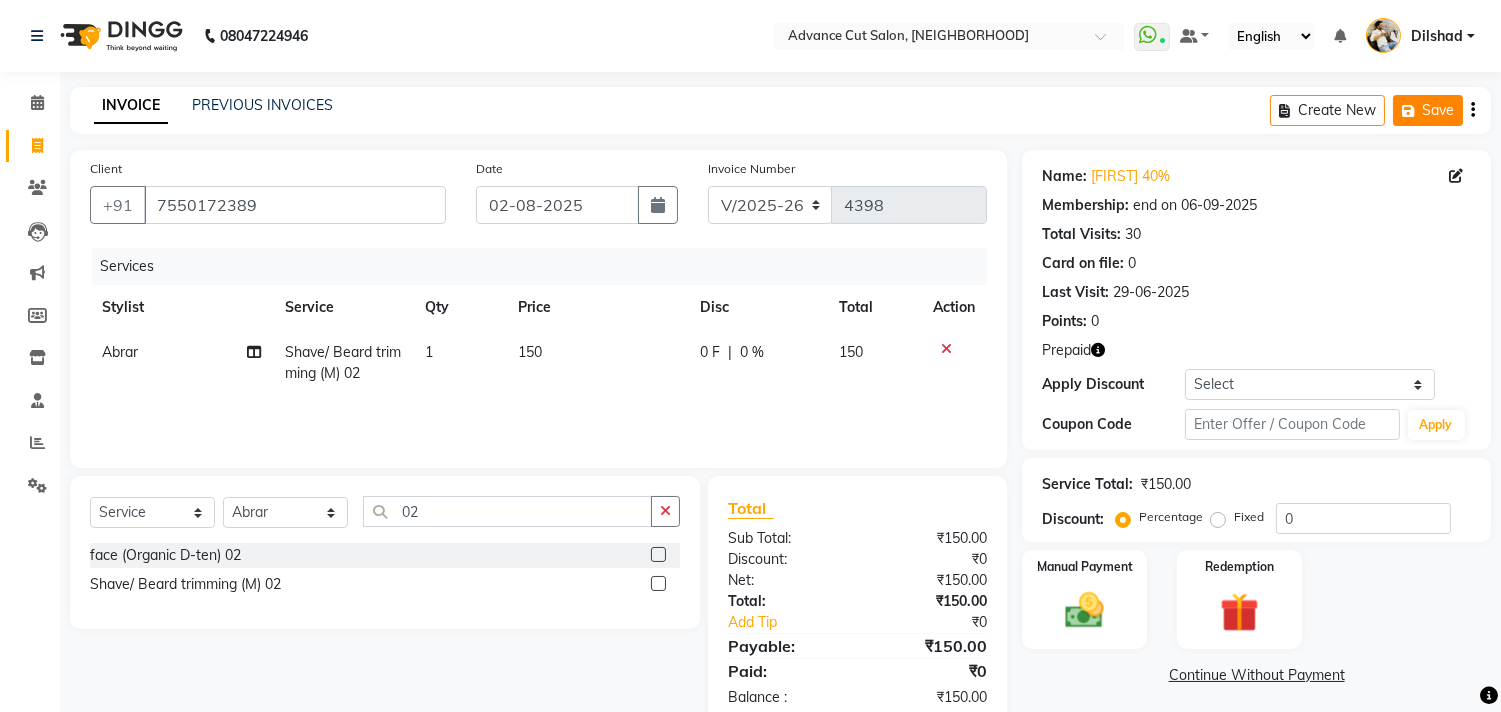 click on "Save" 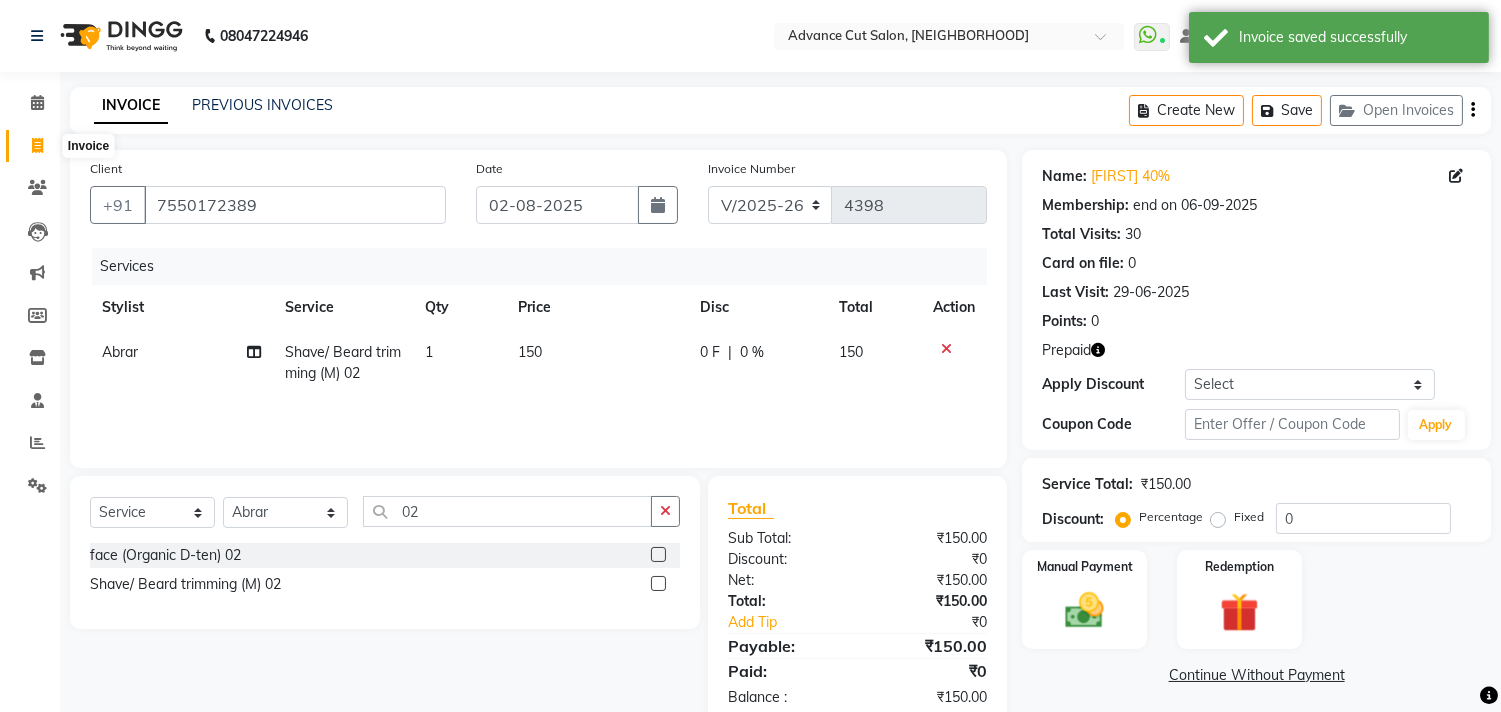 click 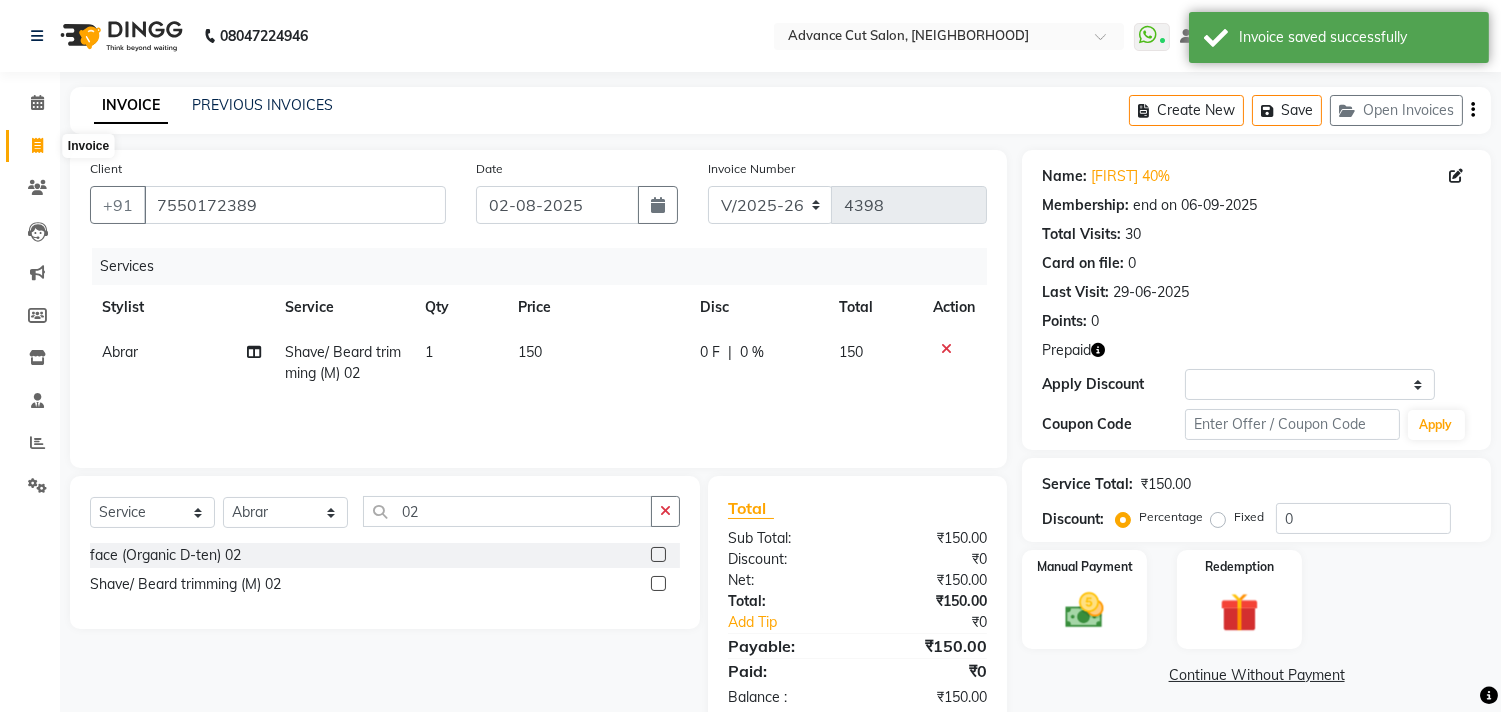 select on "922" 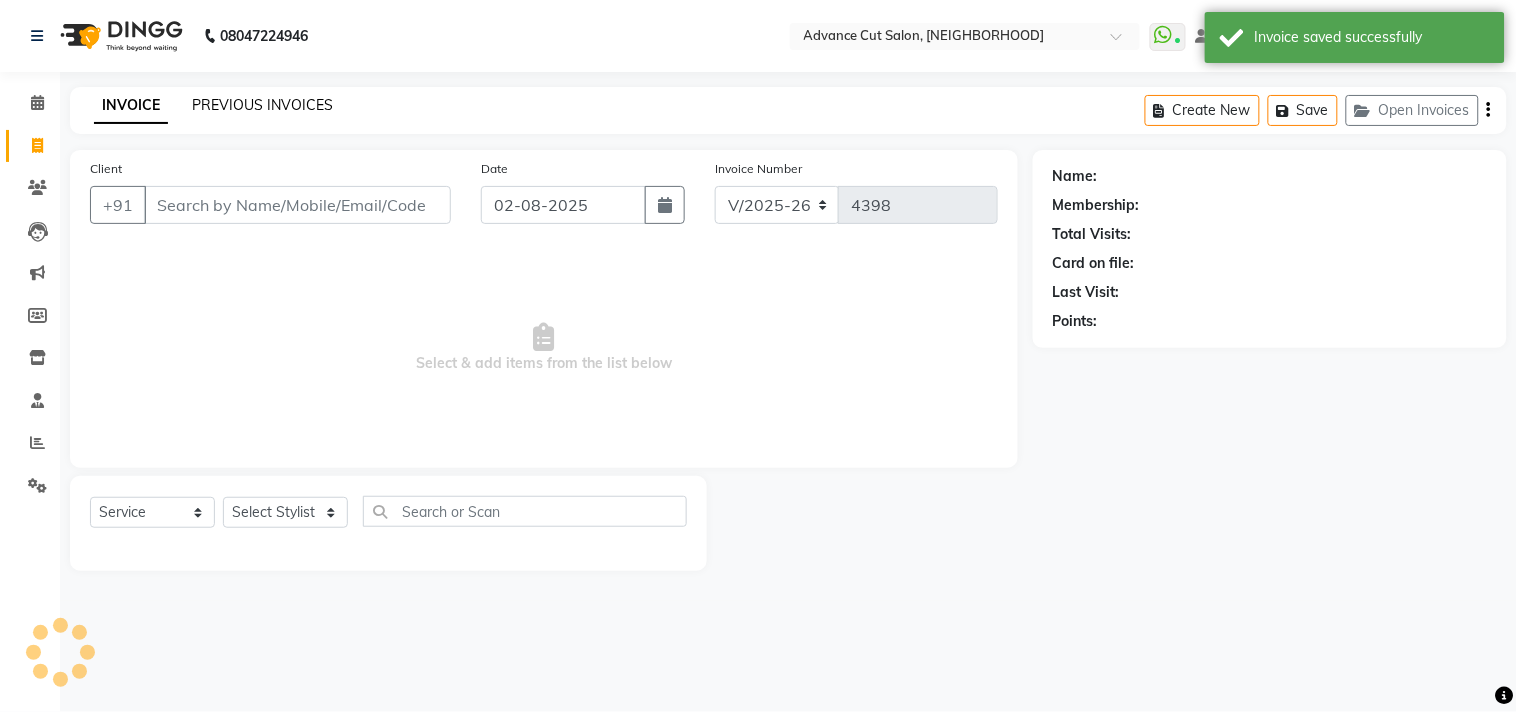 click on "PREVIOUS INVOICES" 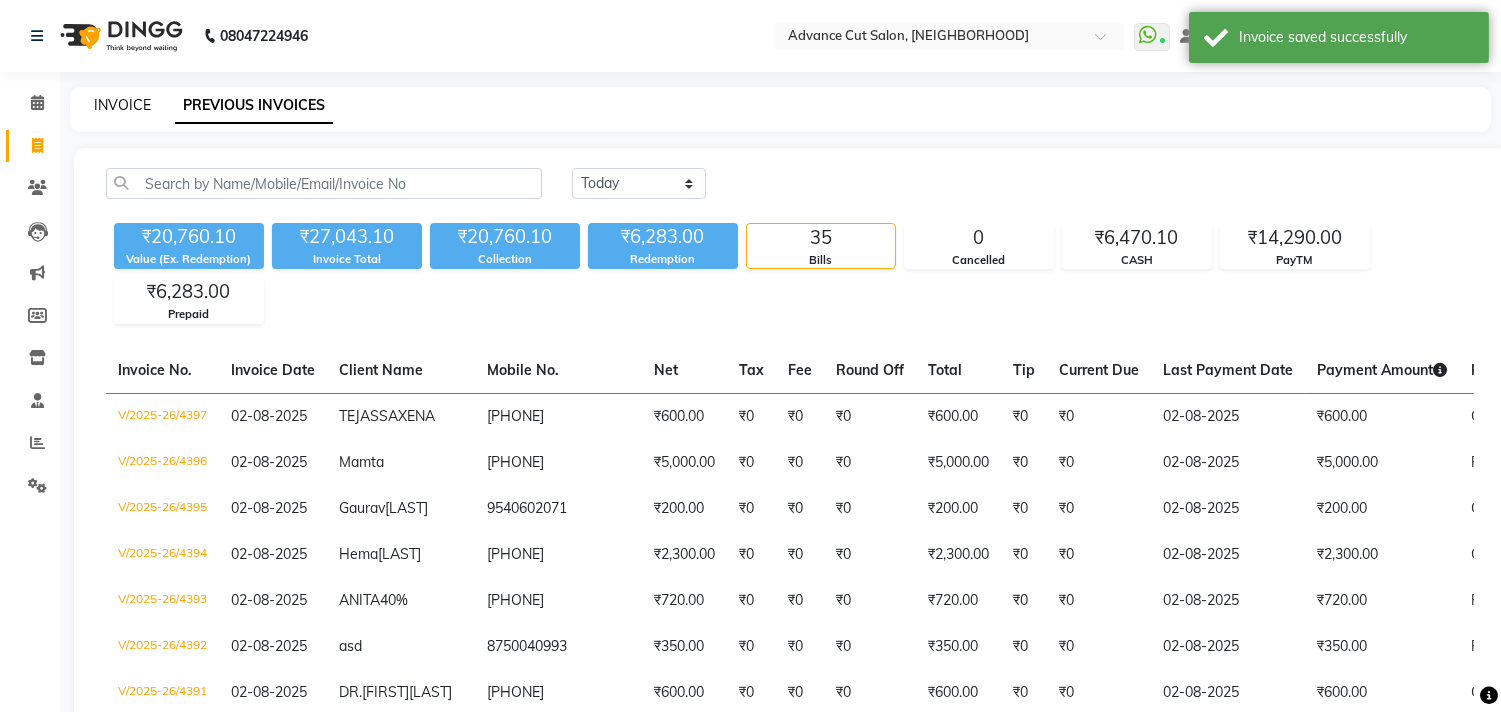 click on "INVOICE" 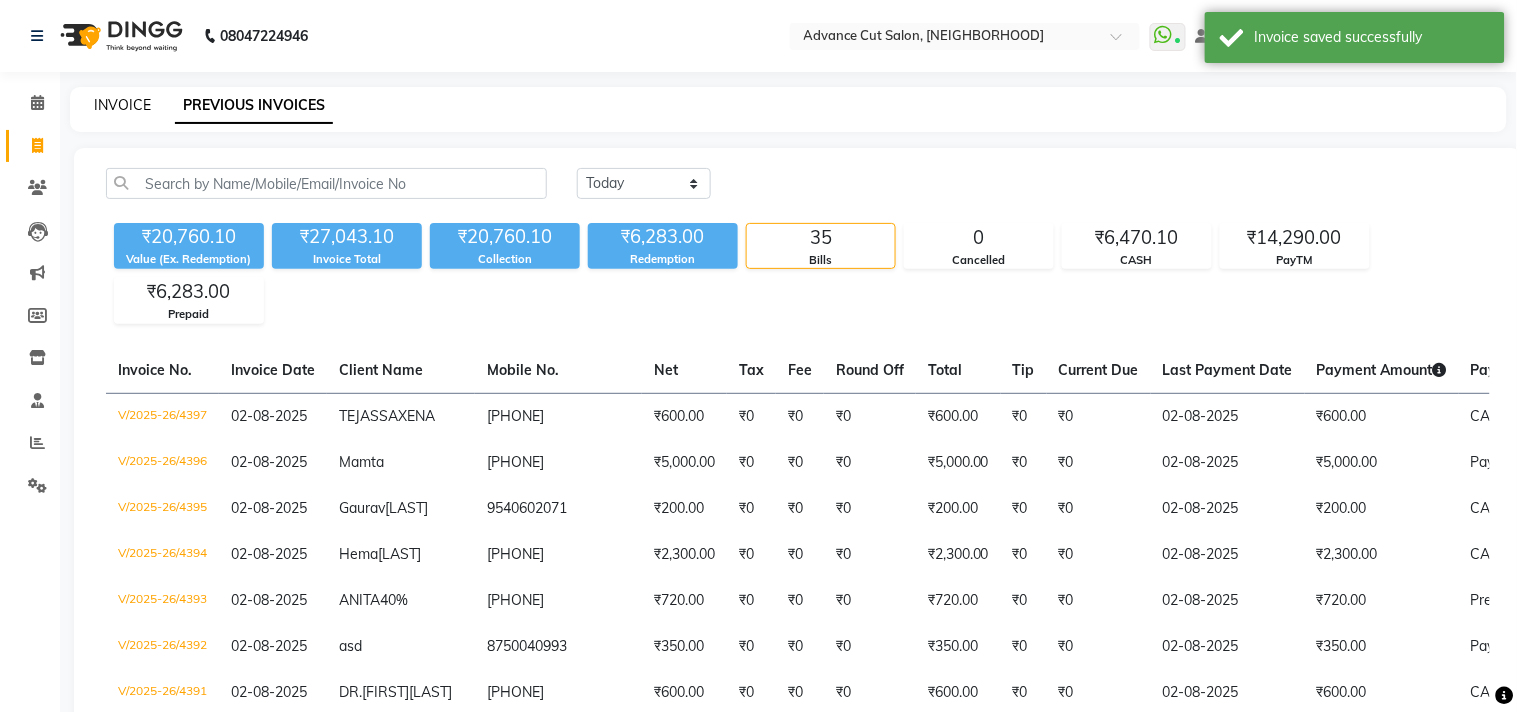 select on "922" 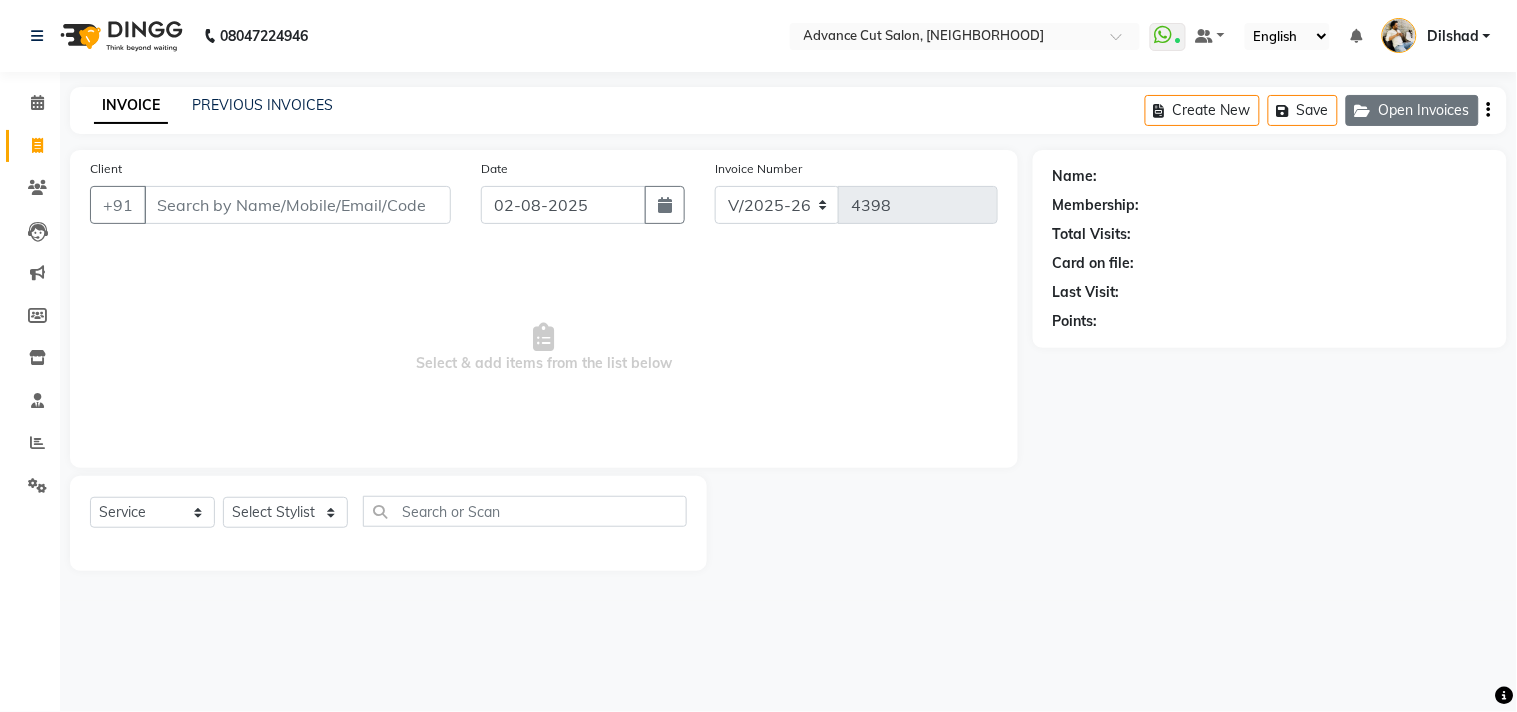 click on "Open Invoices" 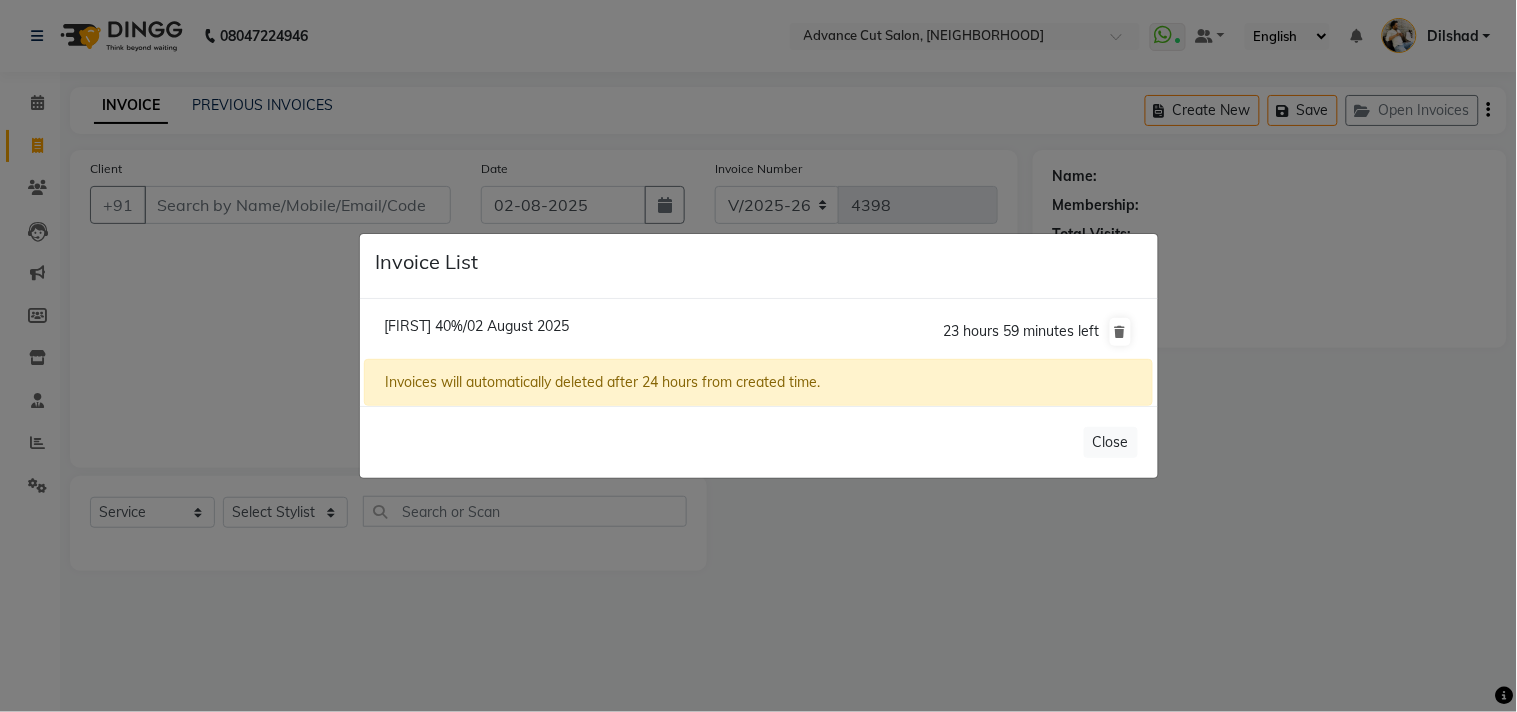 click on "[FIRST] 40%/02 August 2025" 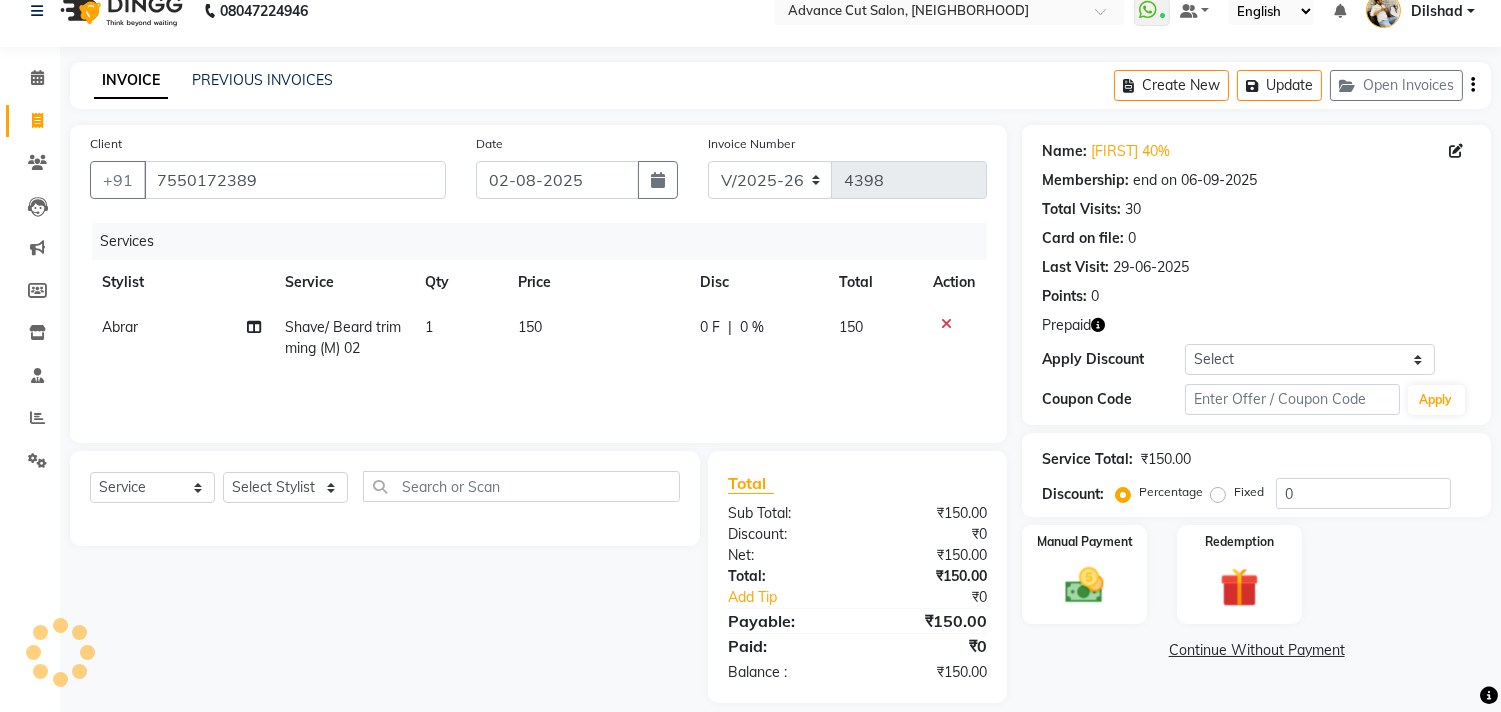 scroll, scrollTop: 46, scrollLeft: 0, axis: vertical 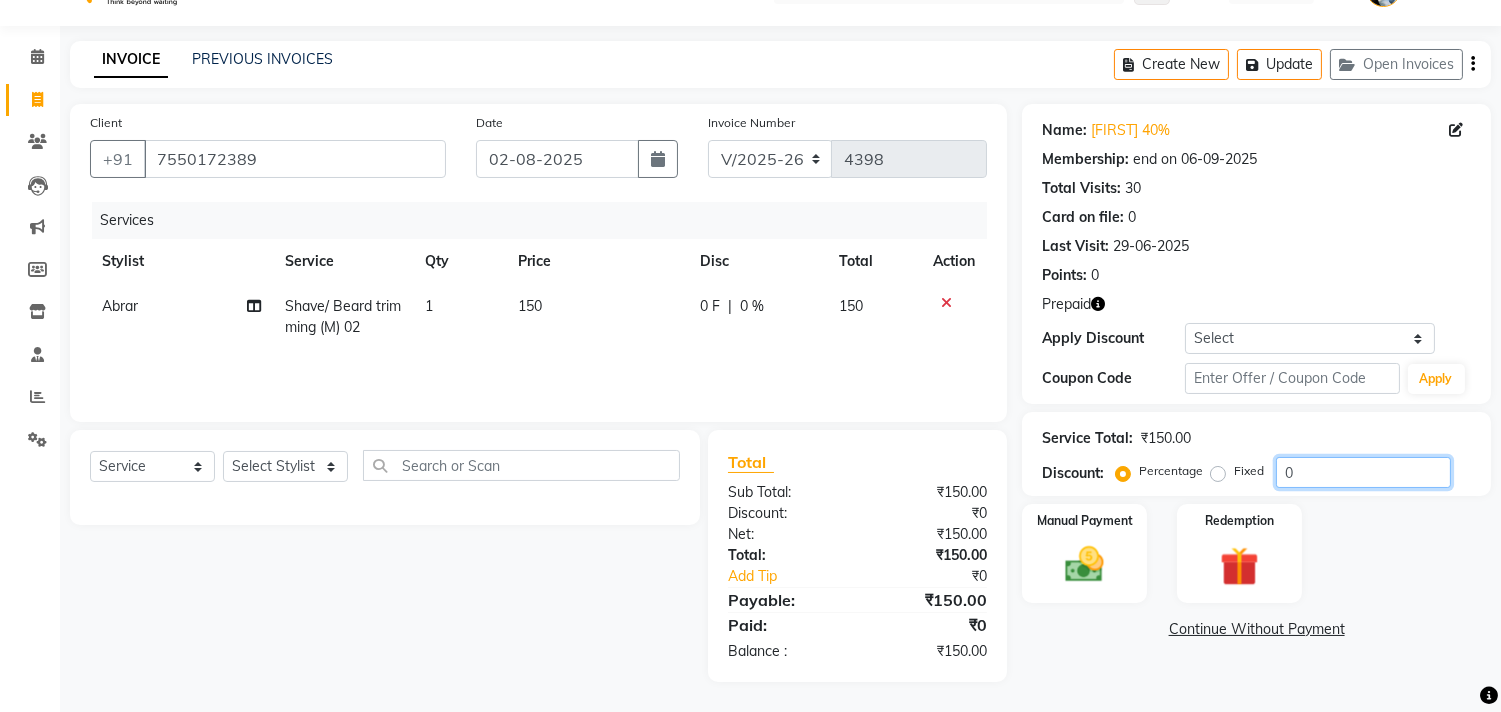 click on "0" 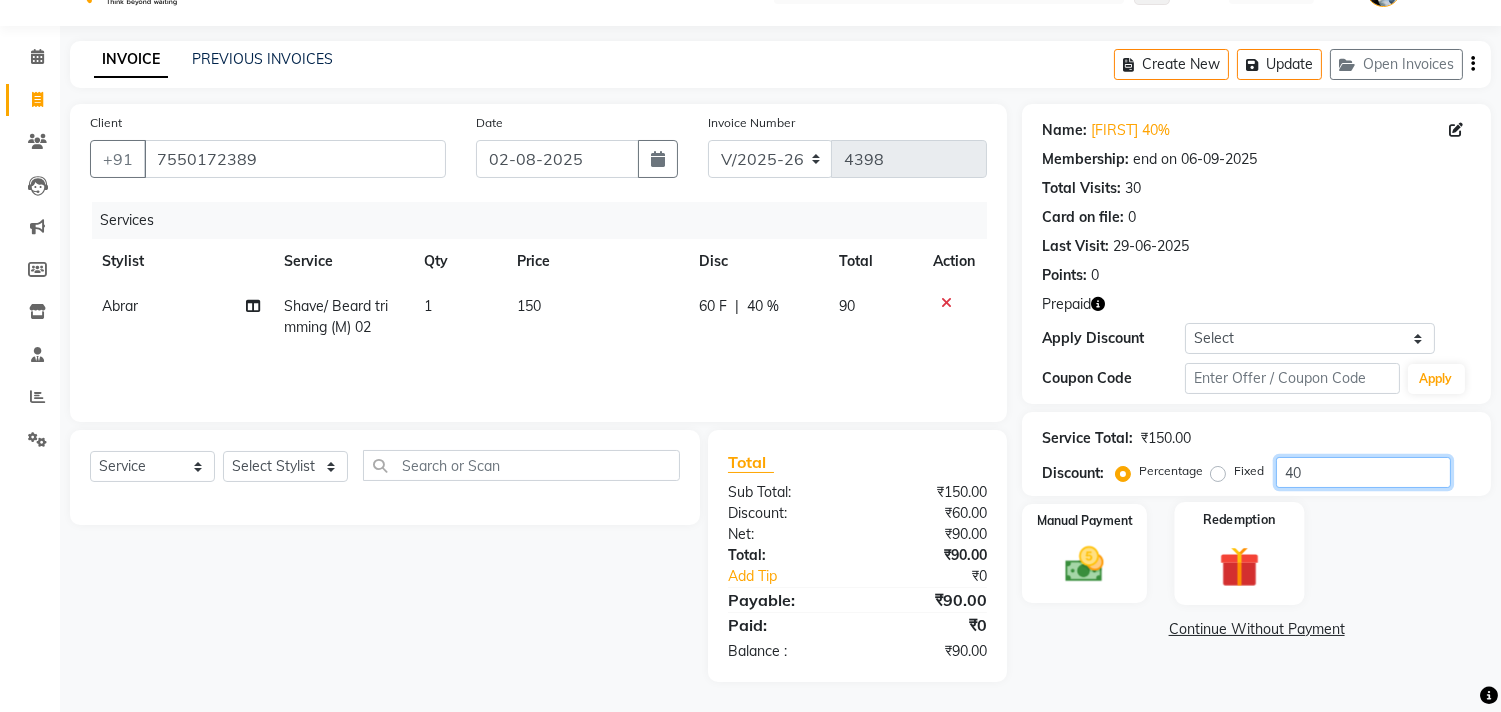 type on "40" 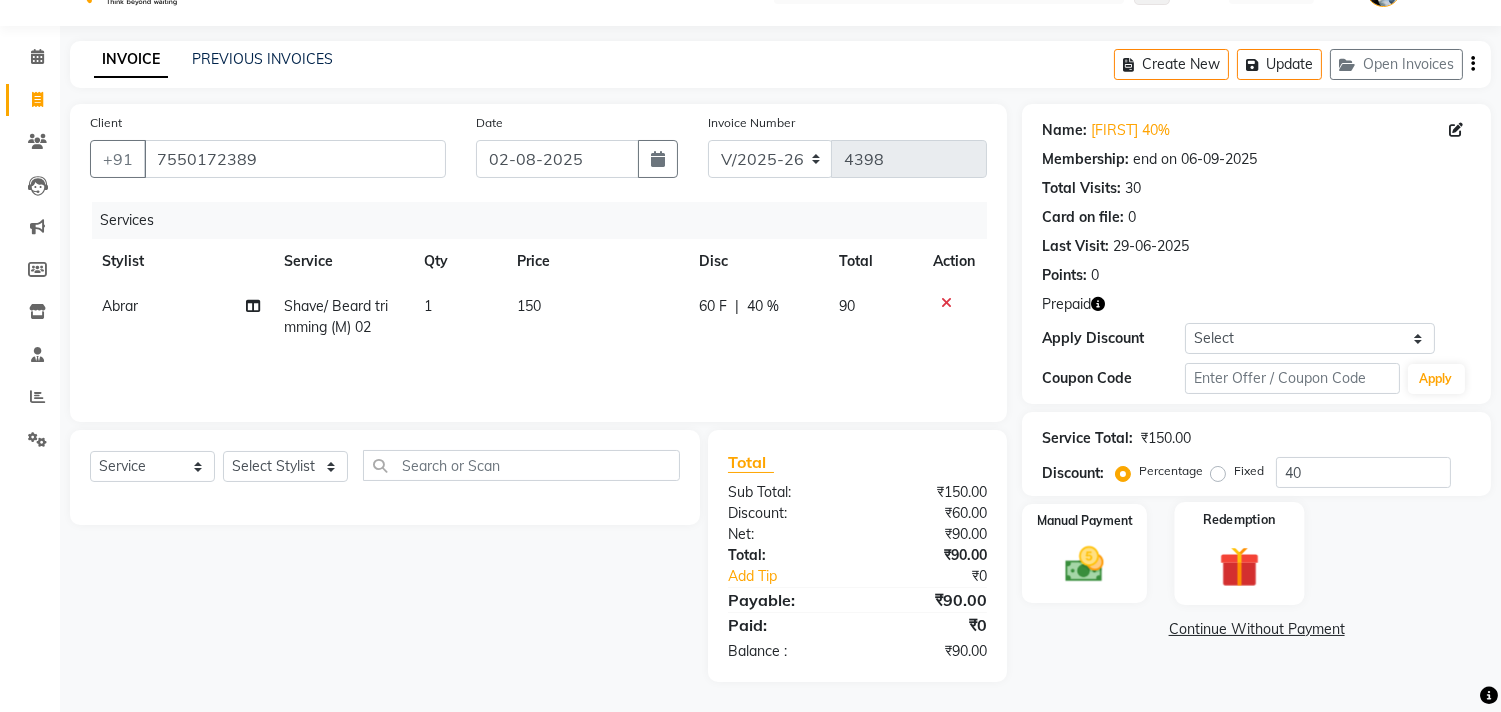 click on "Redemption" 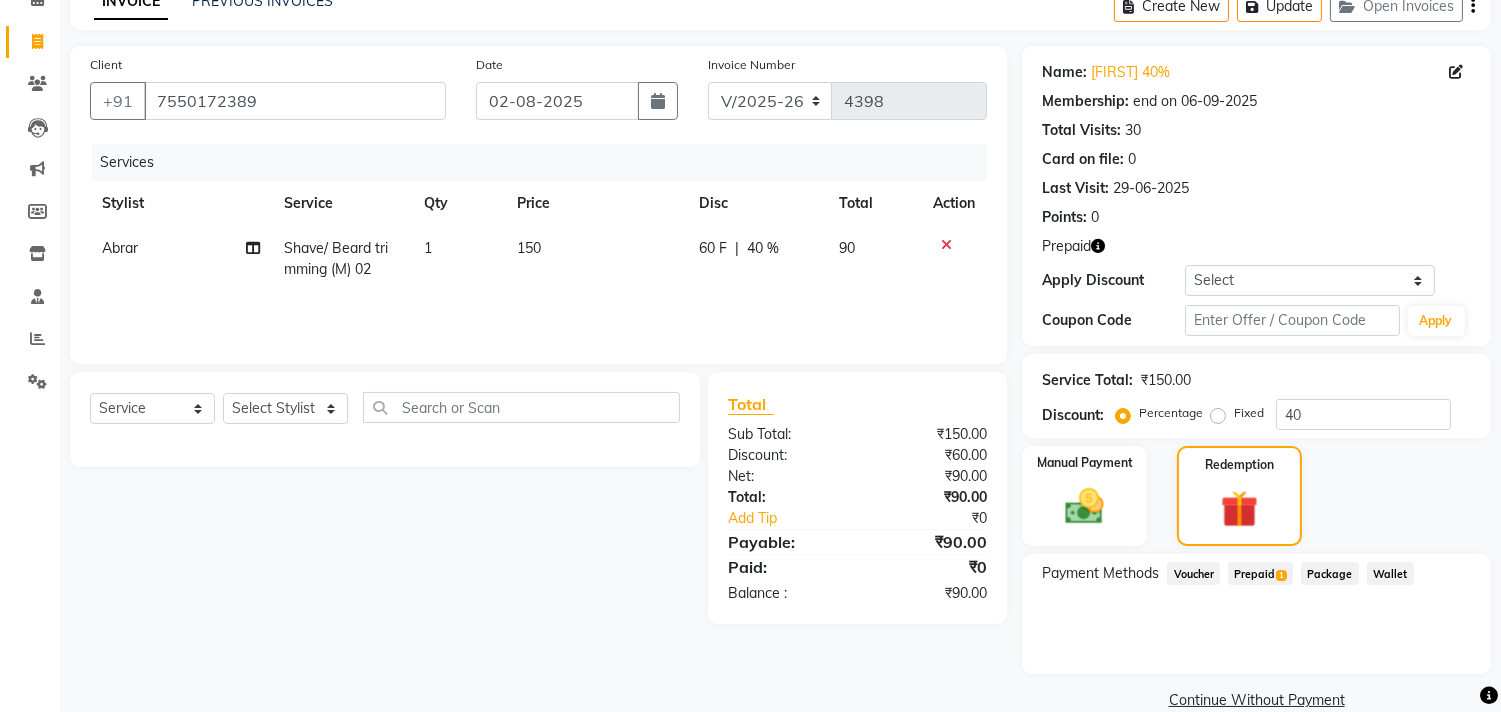 scroll, scrollTop: 135, scrollLeft: 0, axis: vertical 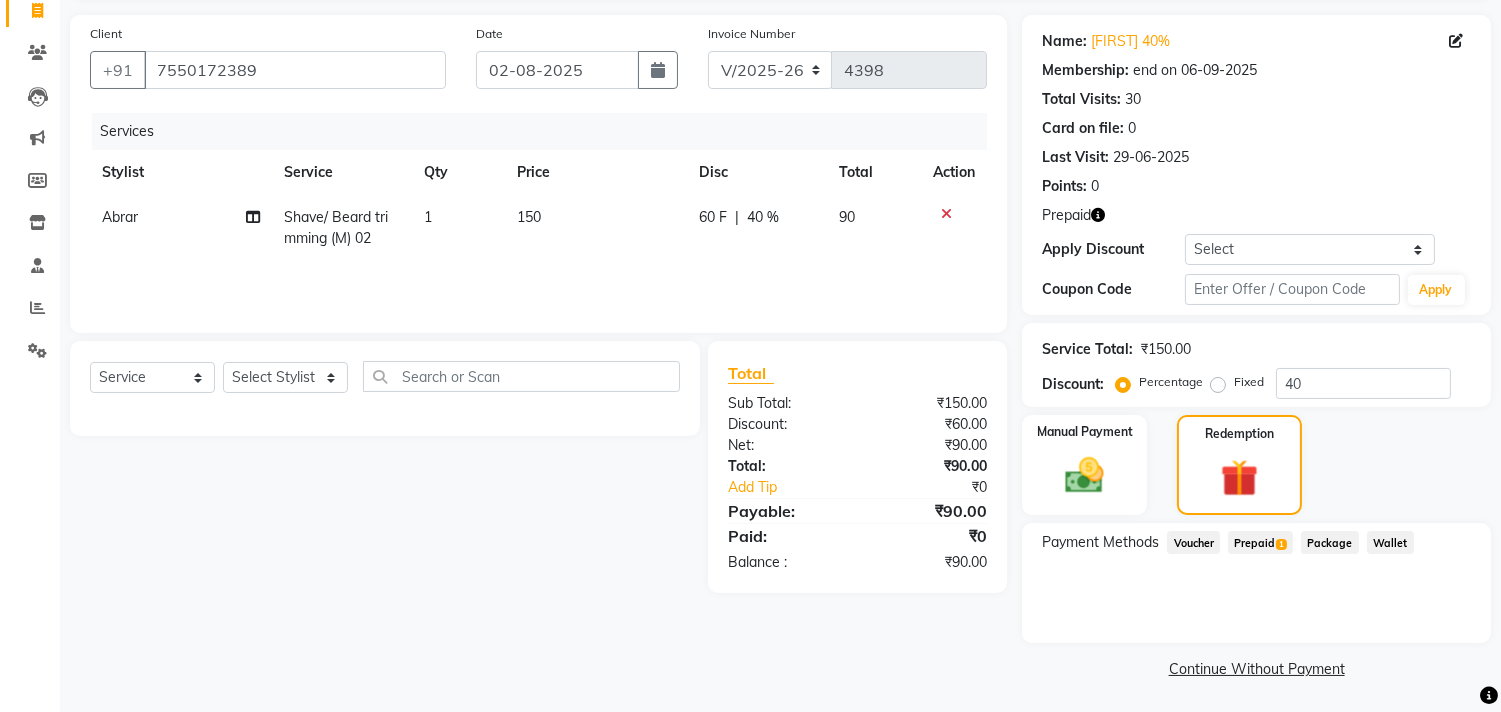 click on "Prepaid  1" 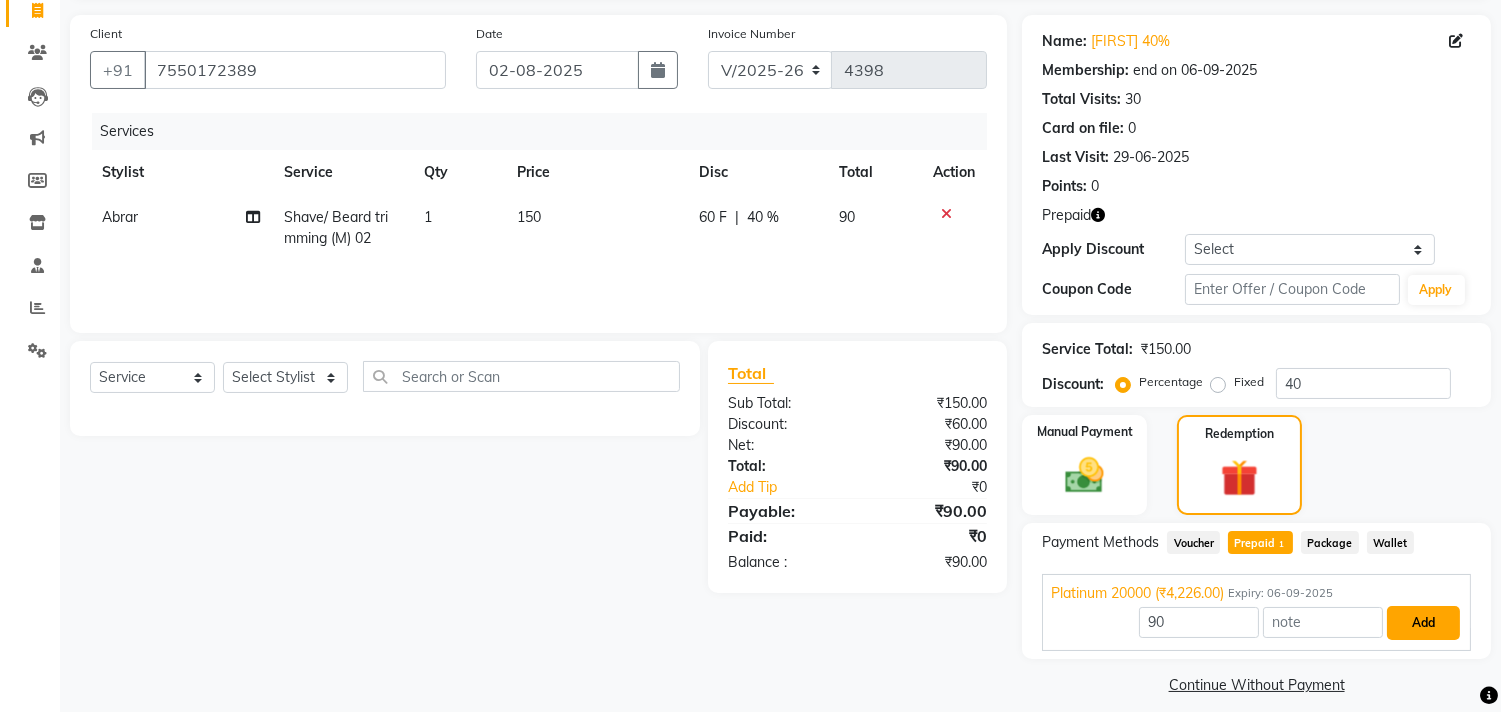 click on "Add" at bounding box center [1423, 623] 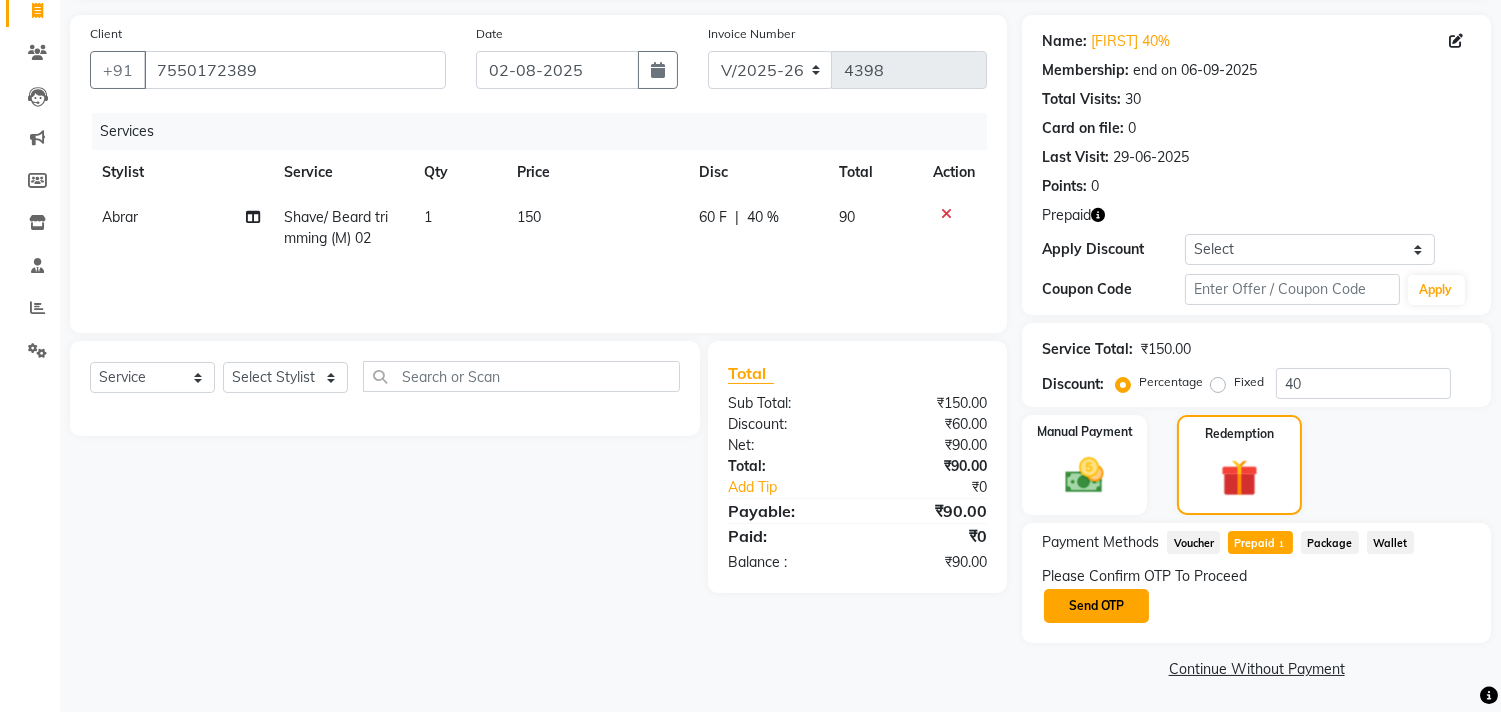 click on "Send OTP" 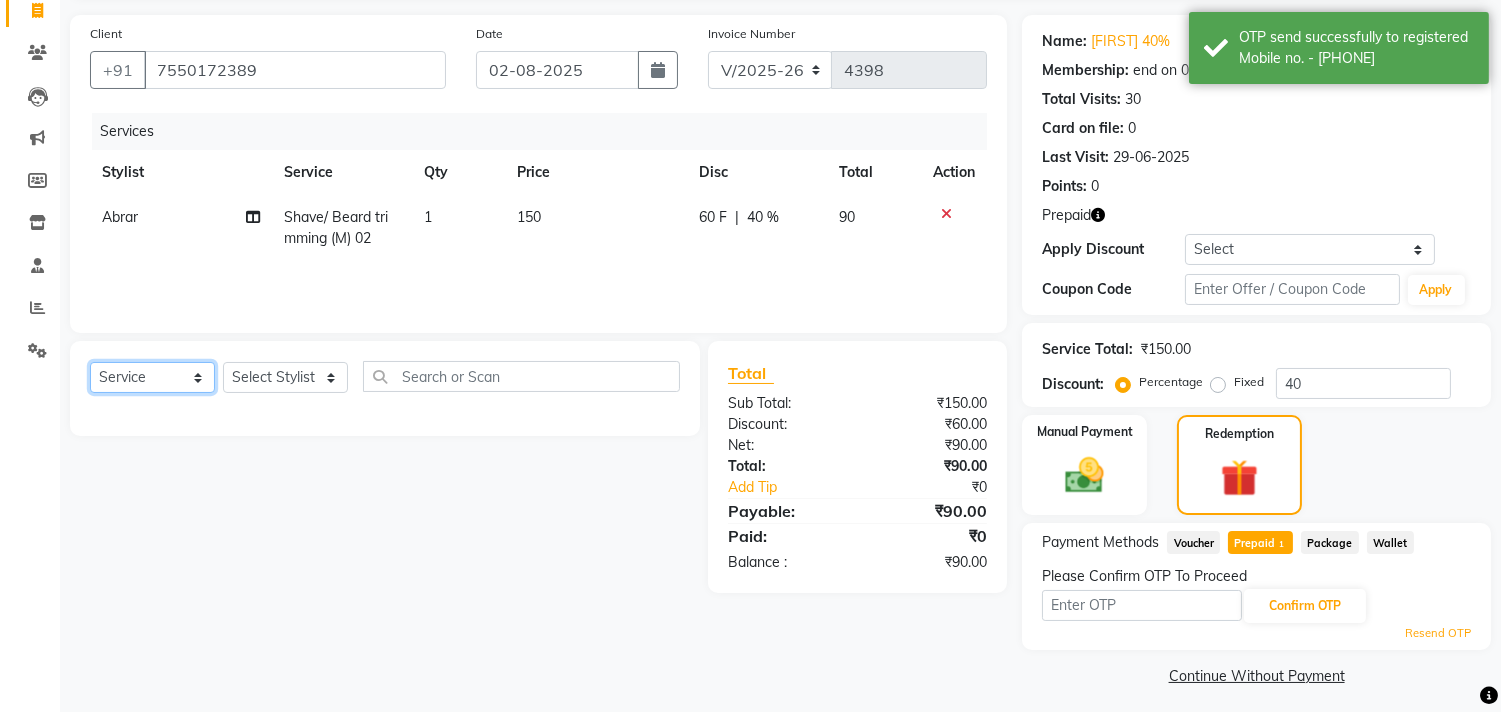 click on "Select  Service  Product  Membership  Package Voucher Prepaid Gift Card" 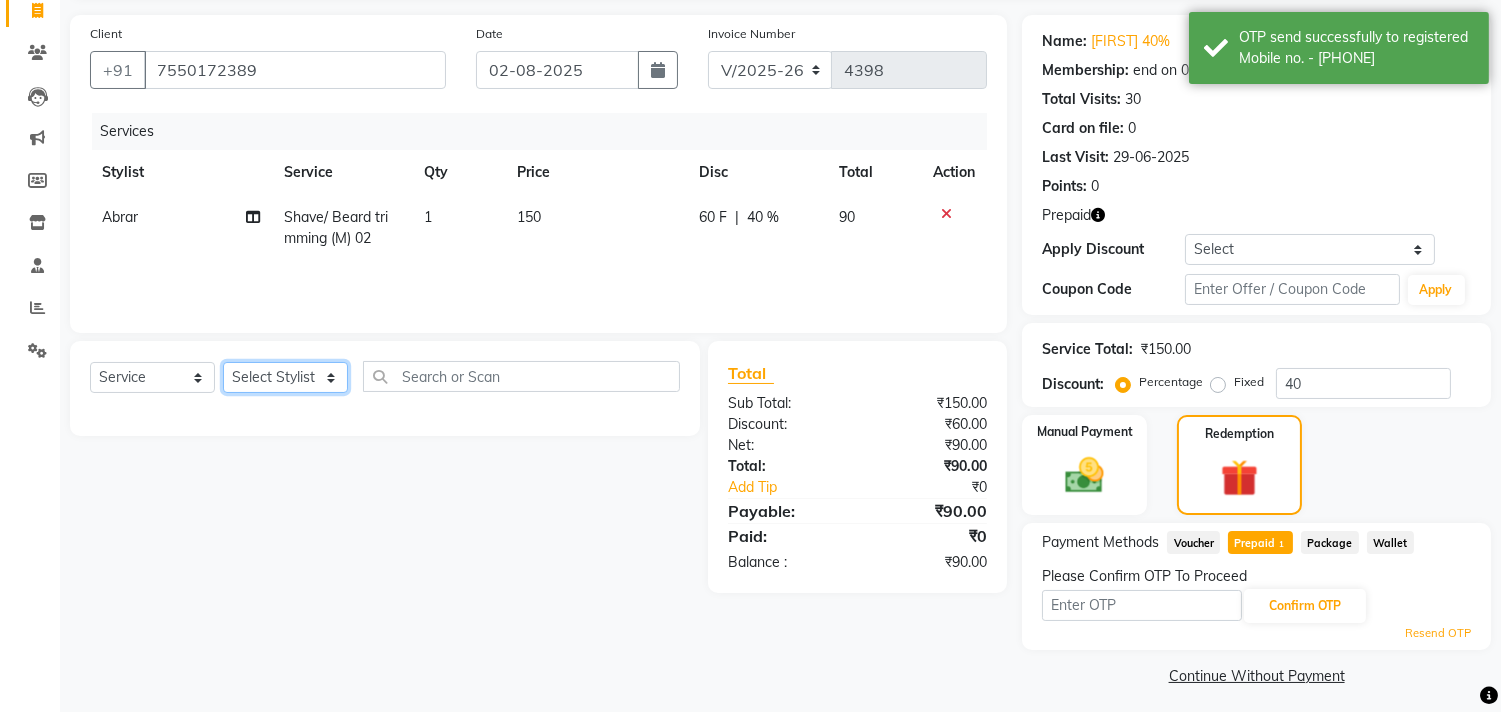 click on "Select Stylist [FIRST] [LAST] [FIRST] [LAST] [FIRST] [LAST] [FIRST] [LAST] [FIRST] [LAST] [FIRST] [LAST] [FIRST] [LAST] [FIRST] [LAST] [FIRST] [LAST] [FIRST] [LAST]" 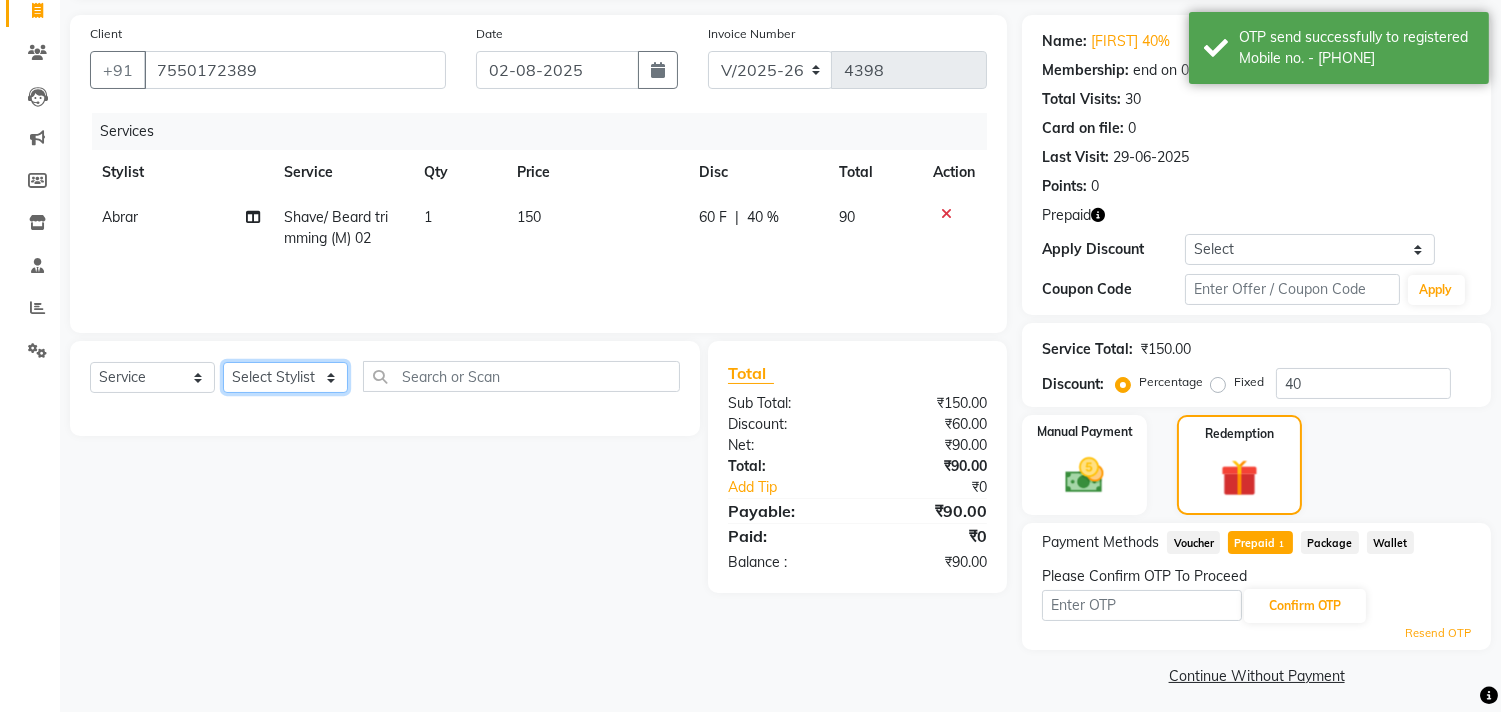 select on "25769" 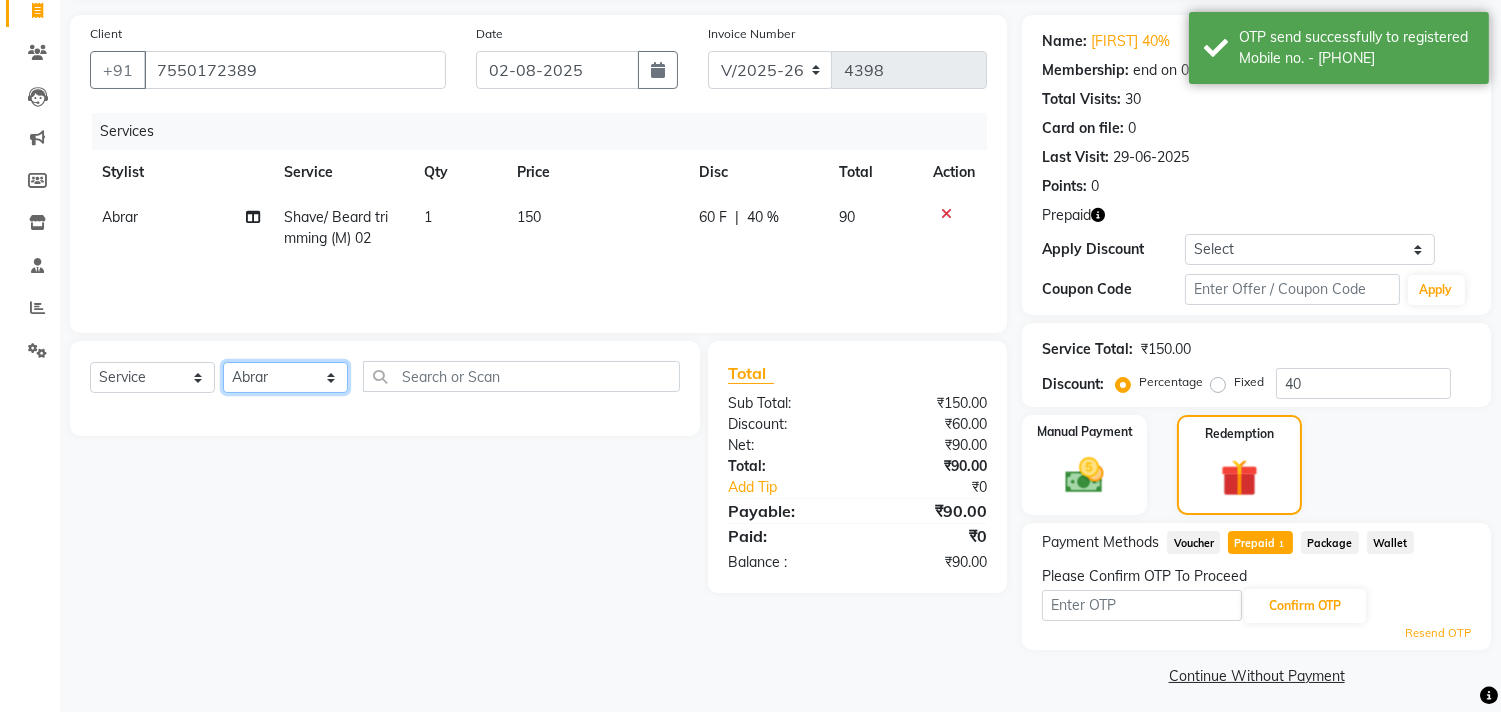 click on "Select Stylist [FIRST] [LAST] [FIRST] [LAST] [FIRST] [LAST] [FIRST] [LAST] [FIRST] [LAST] [FIRST] [LAST] [FIRST] [LAST] [FIRST] [LAST] [FIRST] [LAST] [FIRST] [LAST]" 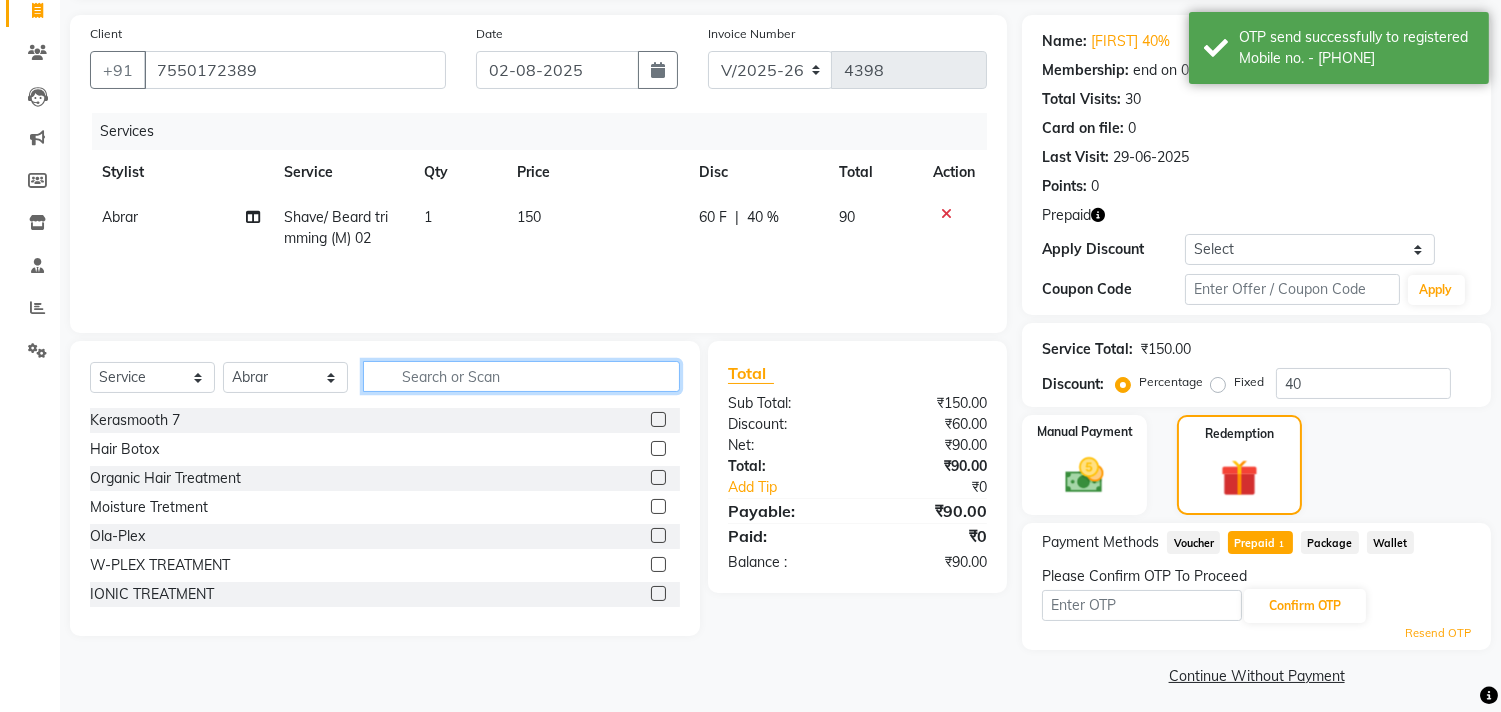 click 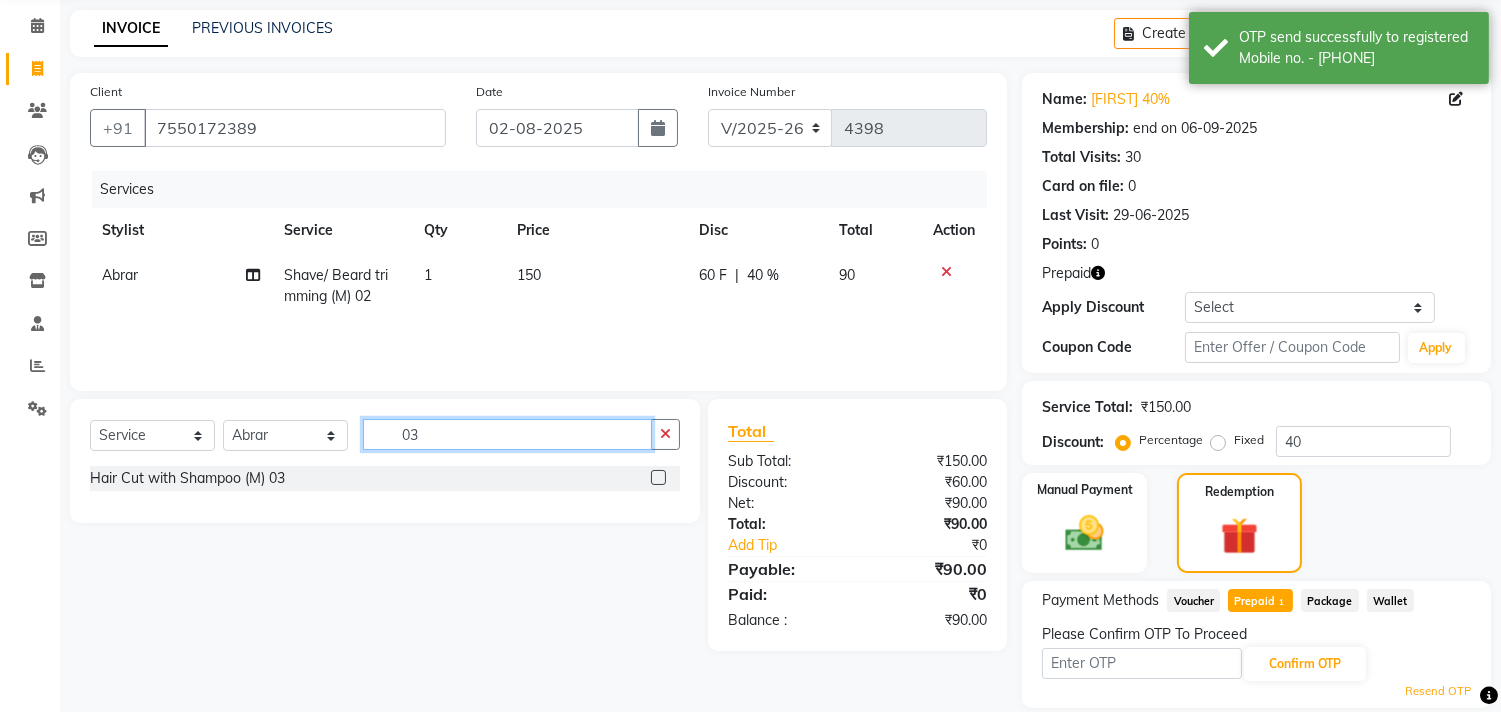 scroll, scrollTop: 24, scrollLeft: 0, axis: vertical 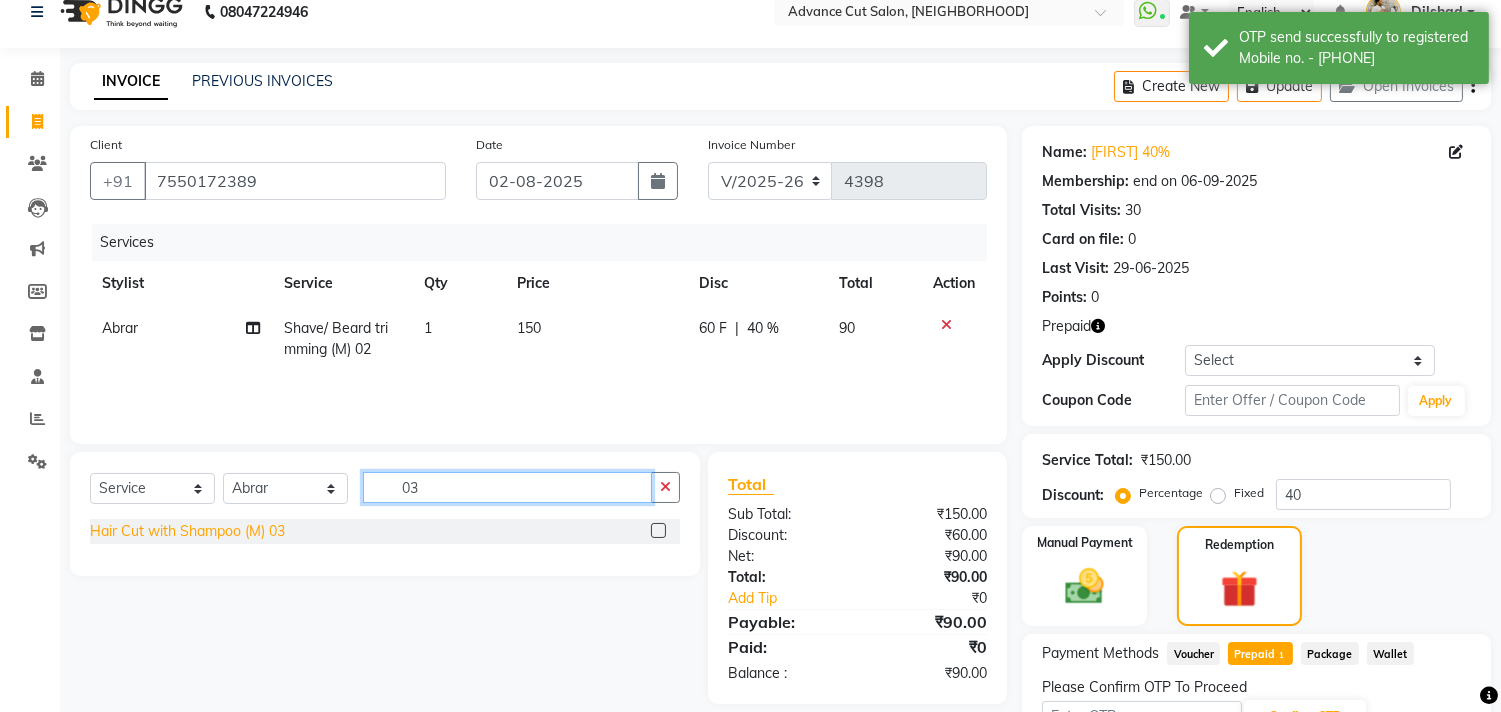 type on "03" 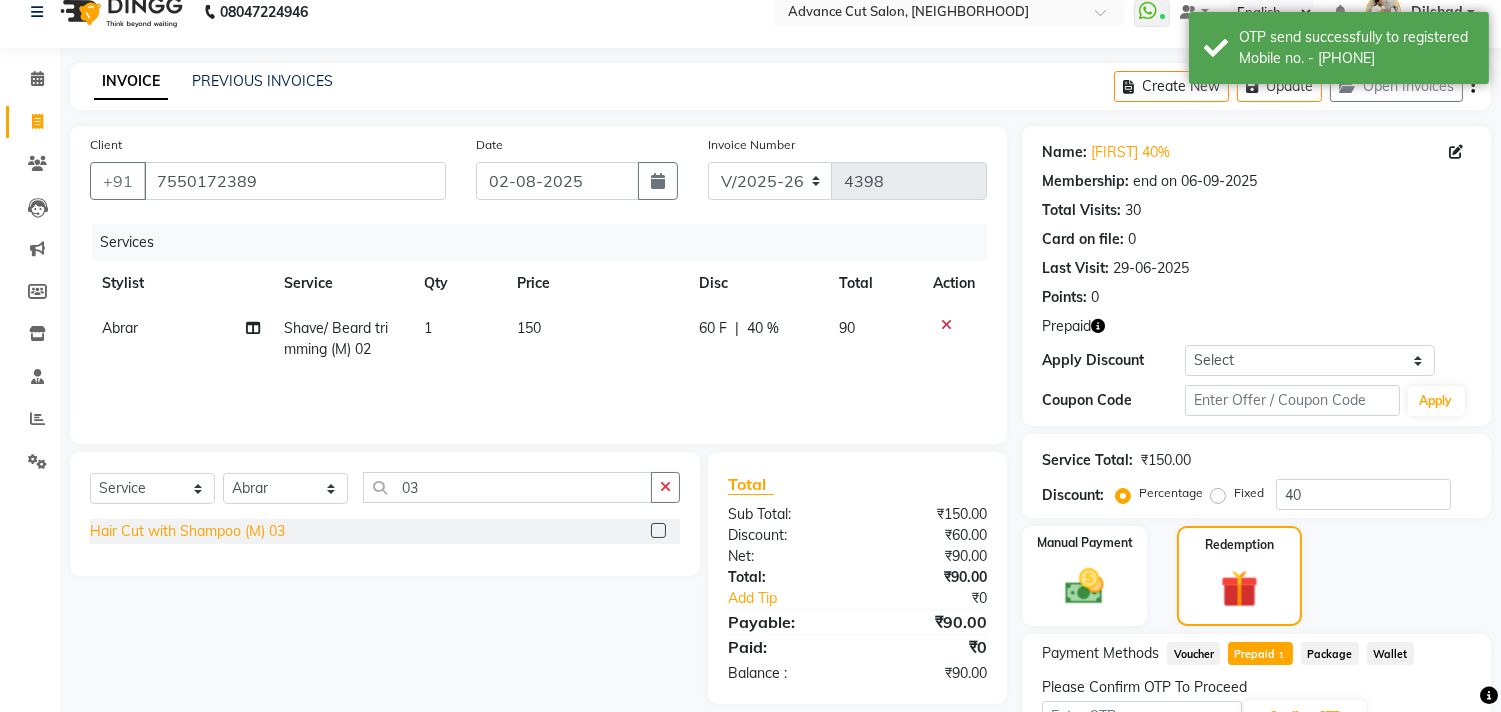 click on "Hair Cut with Shampoo (M) 03" 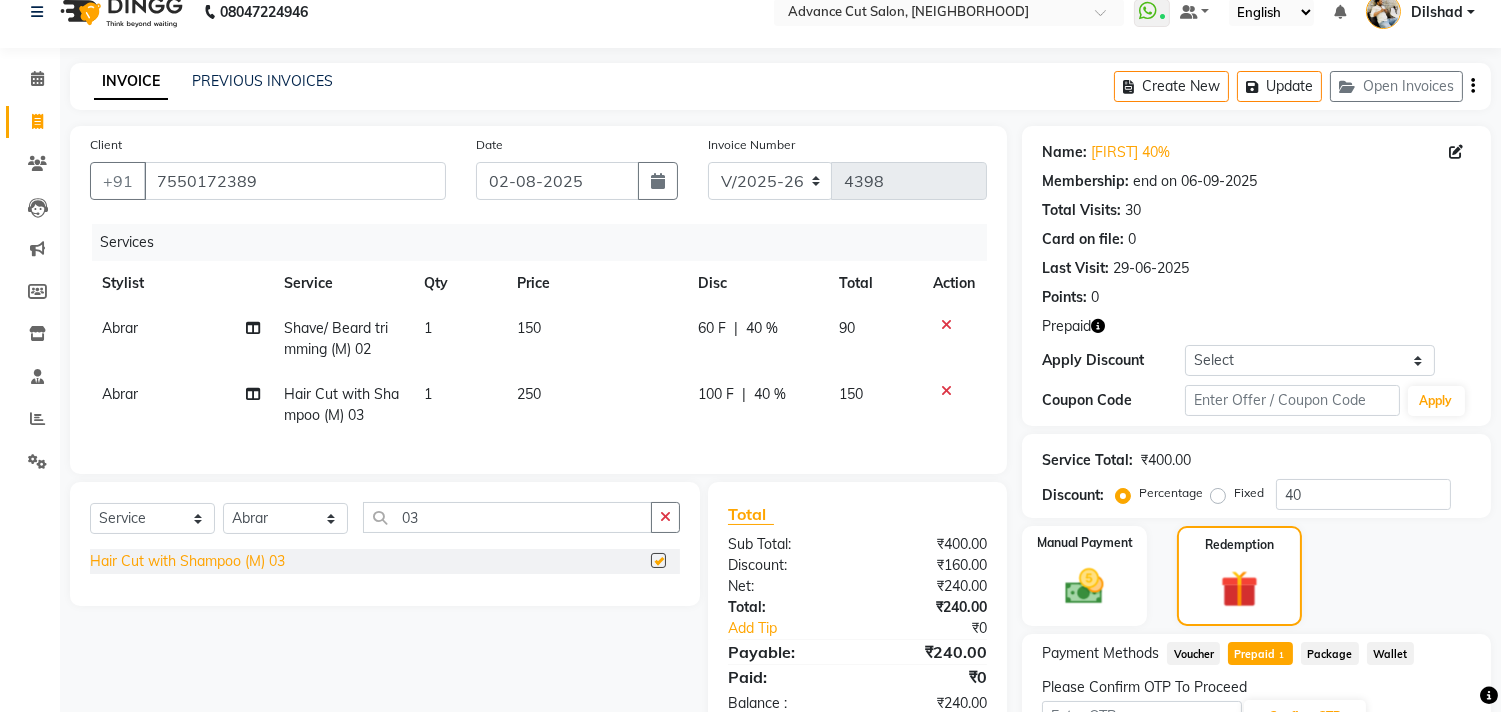 checkbox on "false" 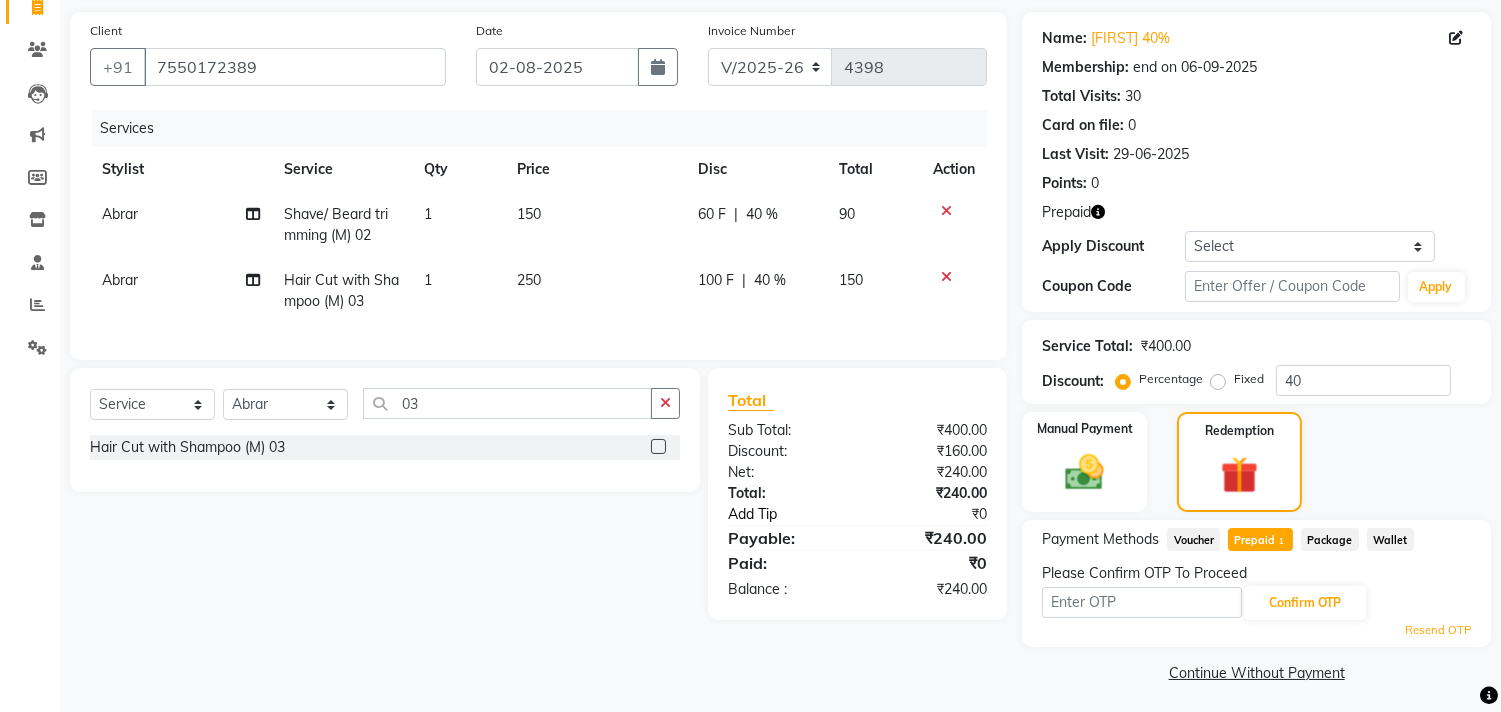 scroll, scrollTop: 143, scrollLeft: 0, axis: vertical 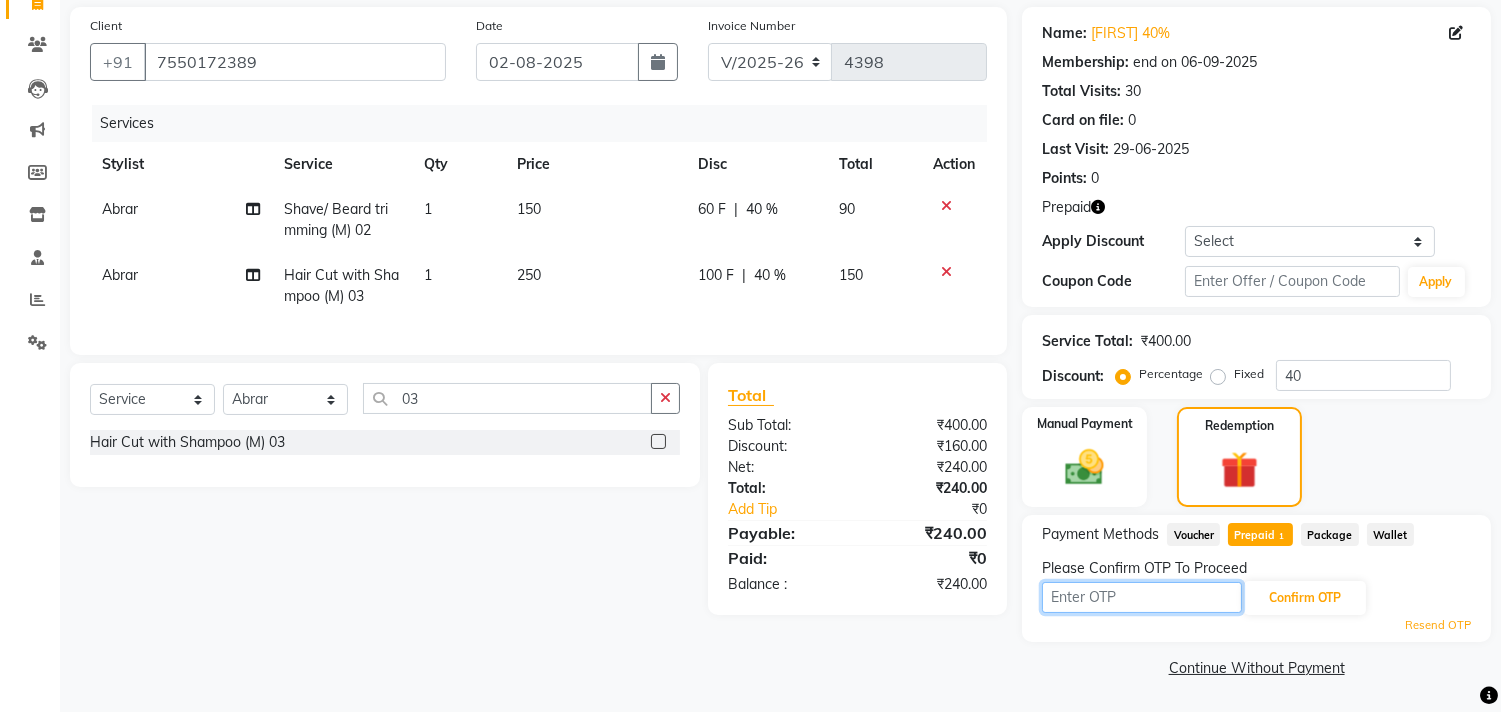 click at bounding box center (1142, 597) 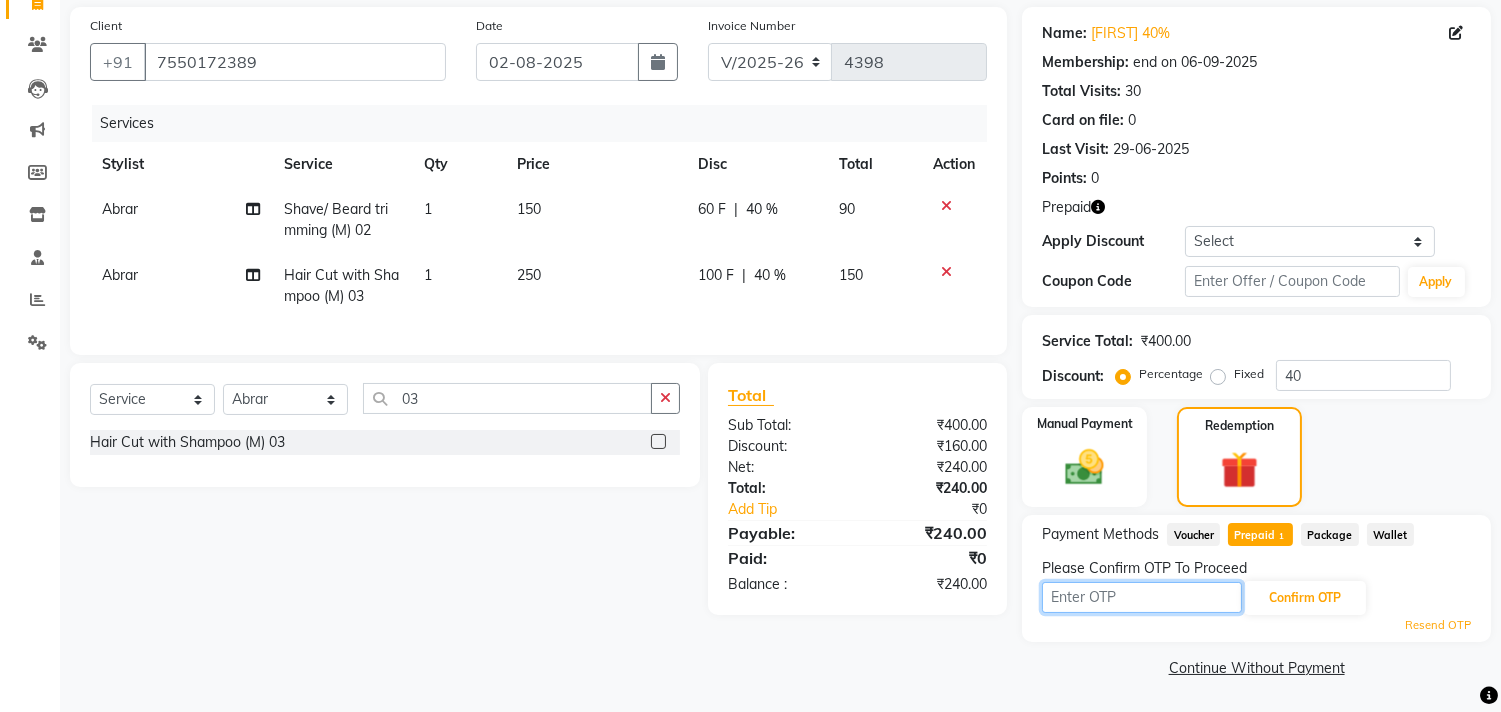 click at bounding box center [1142, 597] 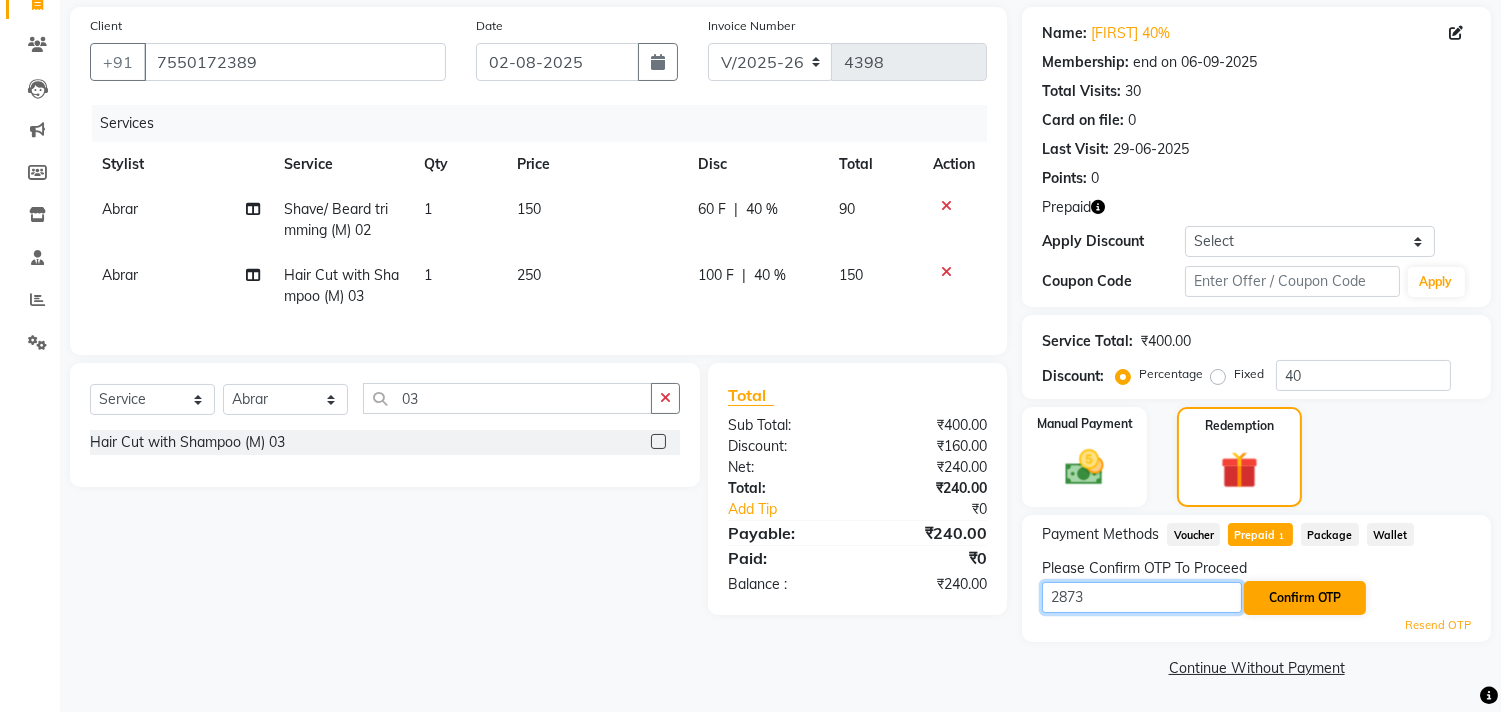 type on "2873" 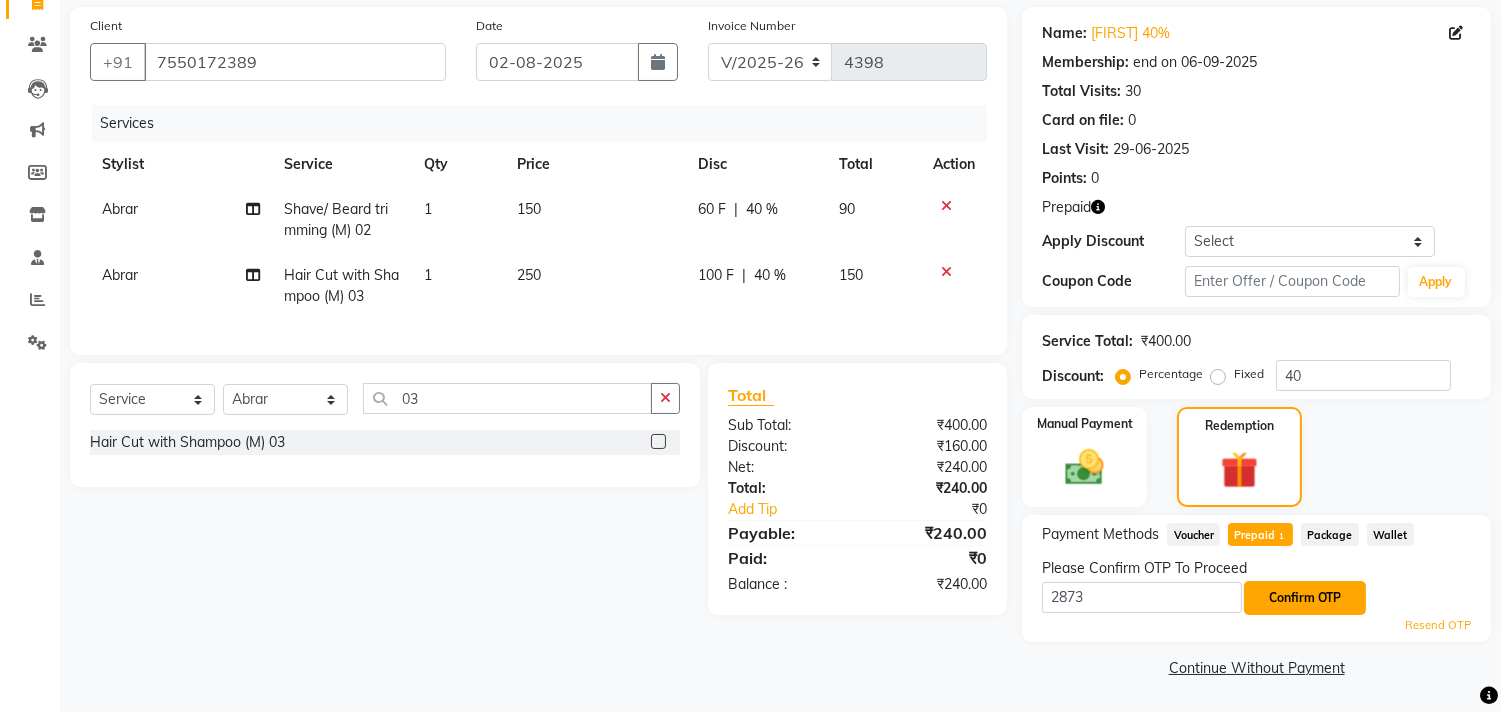 click on "Confirm OTP" 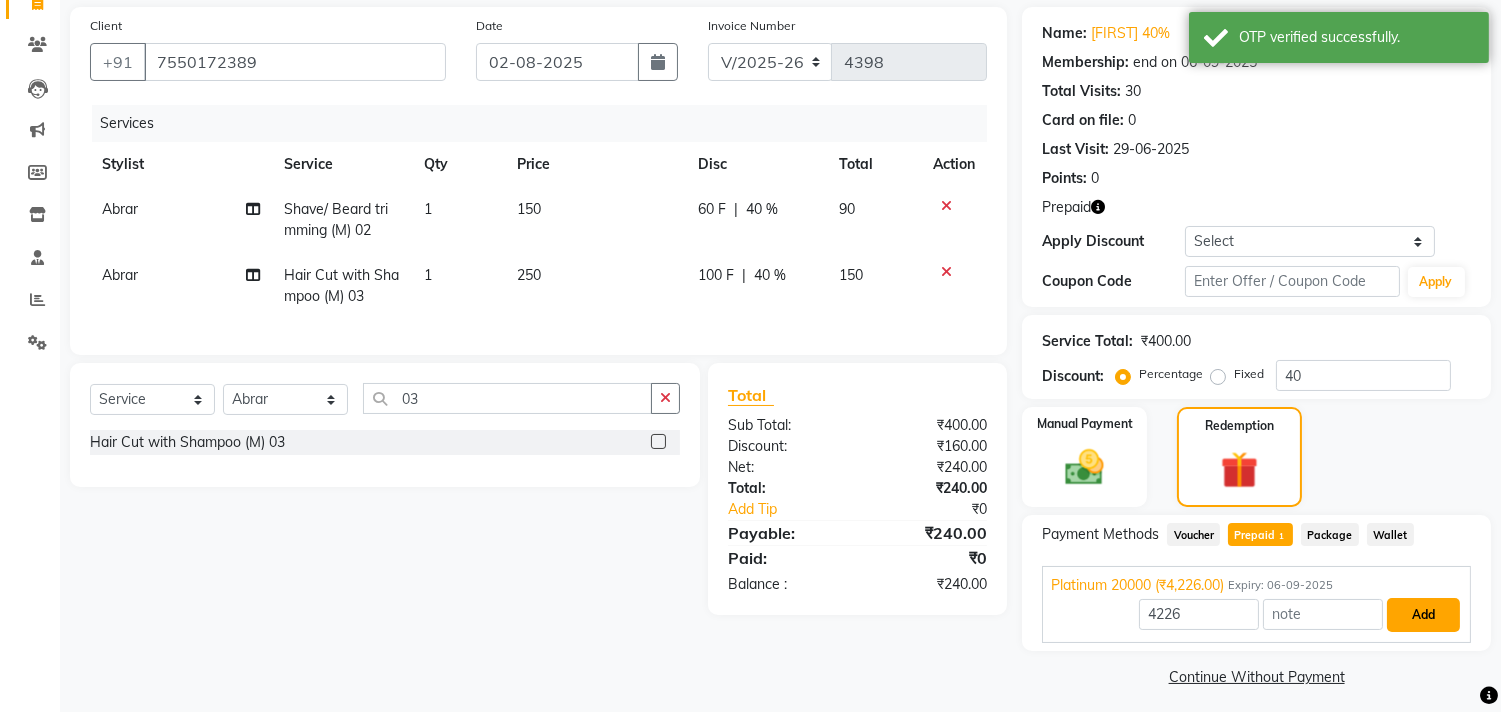 click on "Add" at bounding box center [1423, 615] 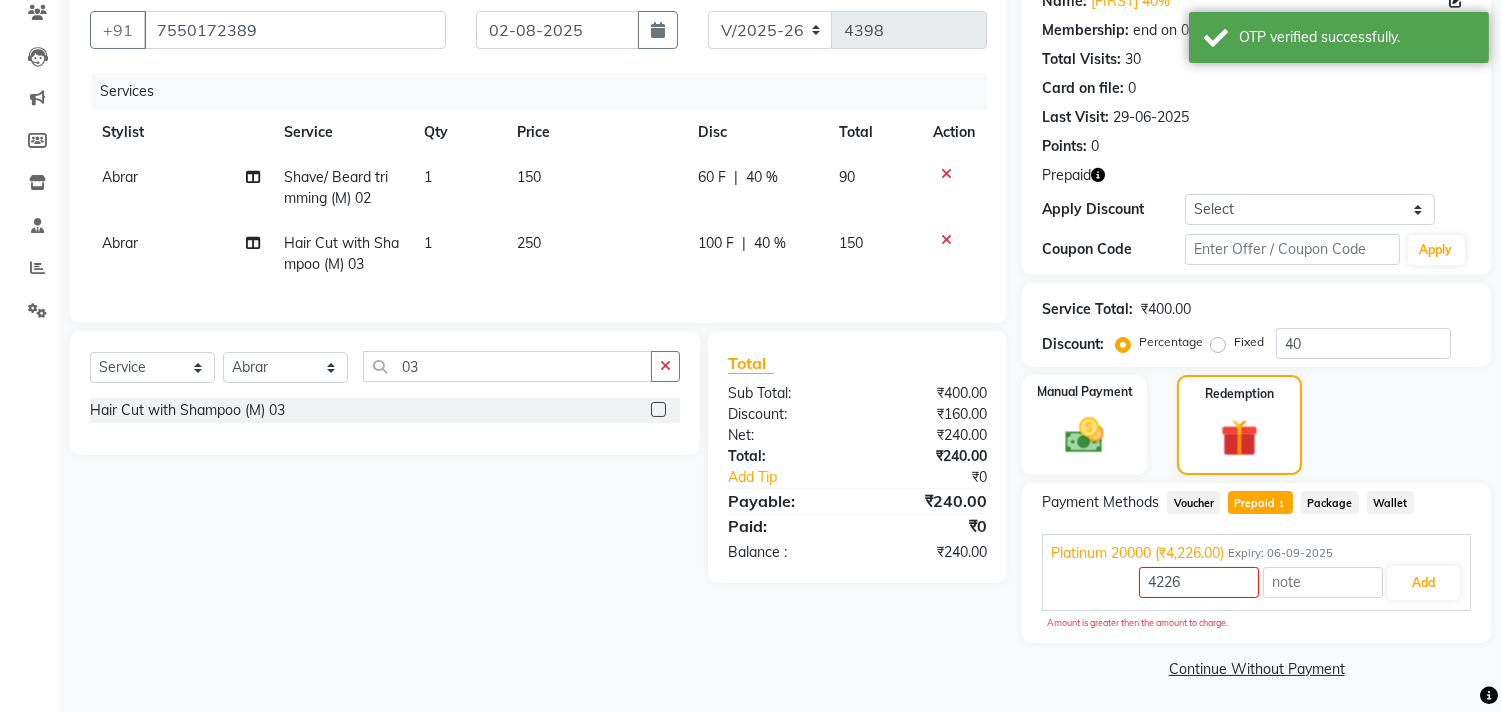 click on "Prepaid  1" 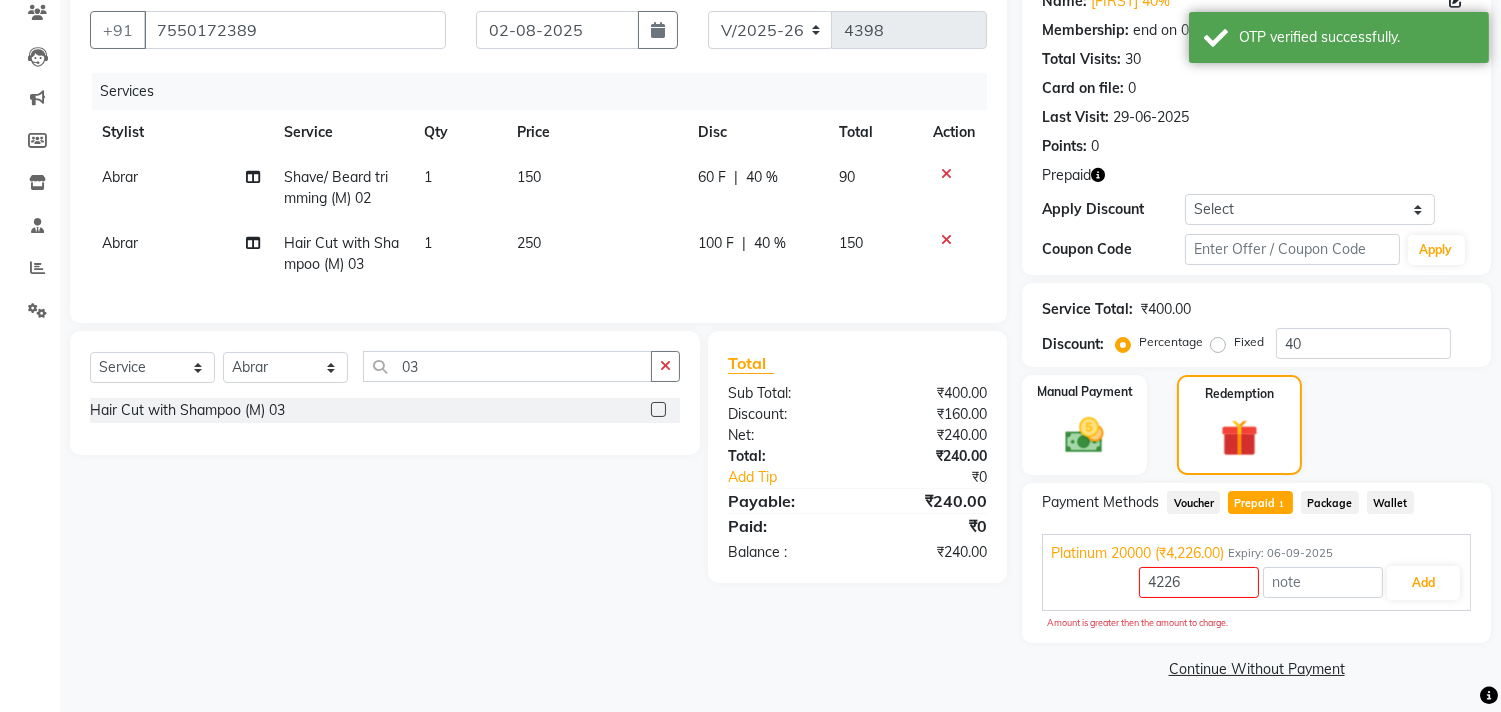 type on "240" 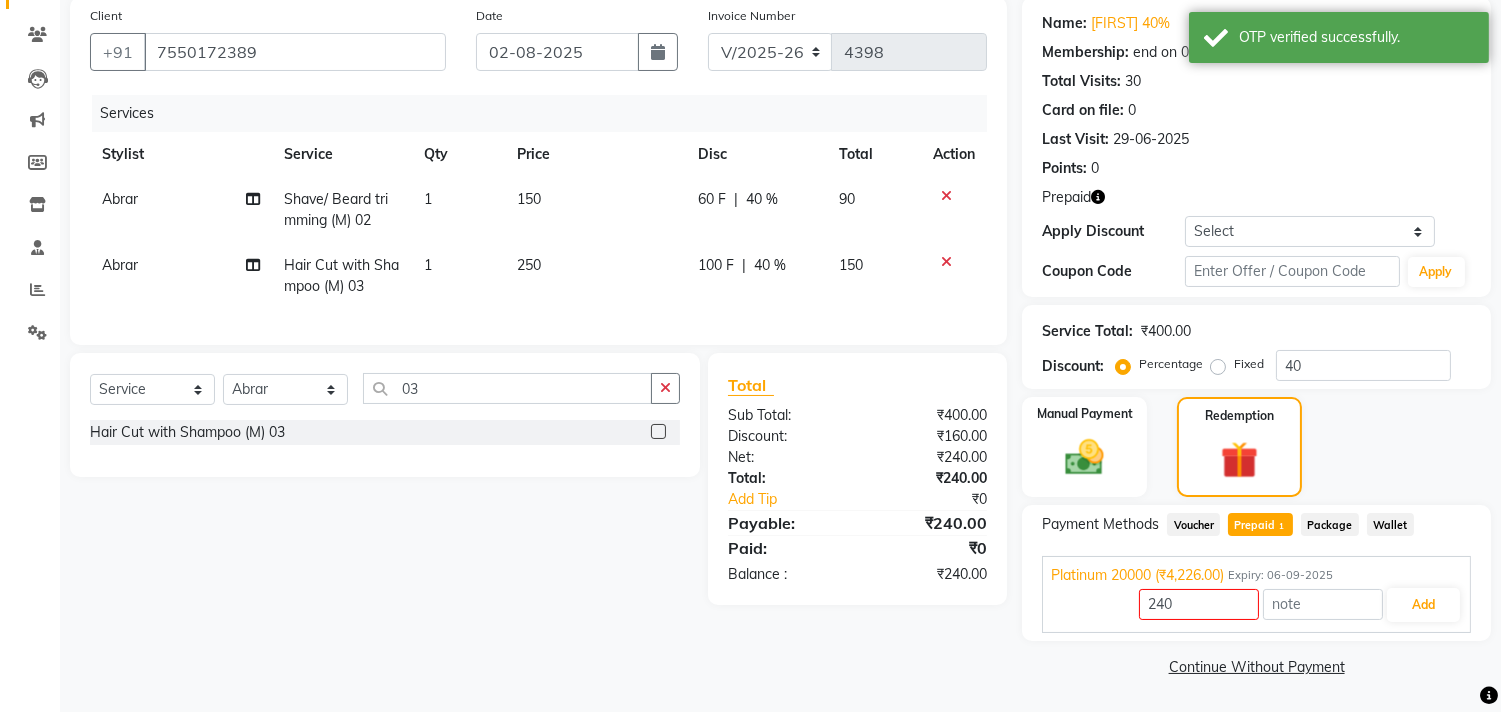 scroll, scrollTop: 152, scrollLeft: 0, axis: vertical 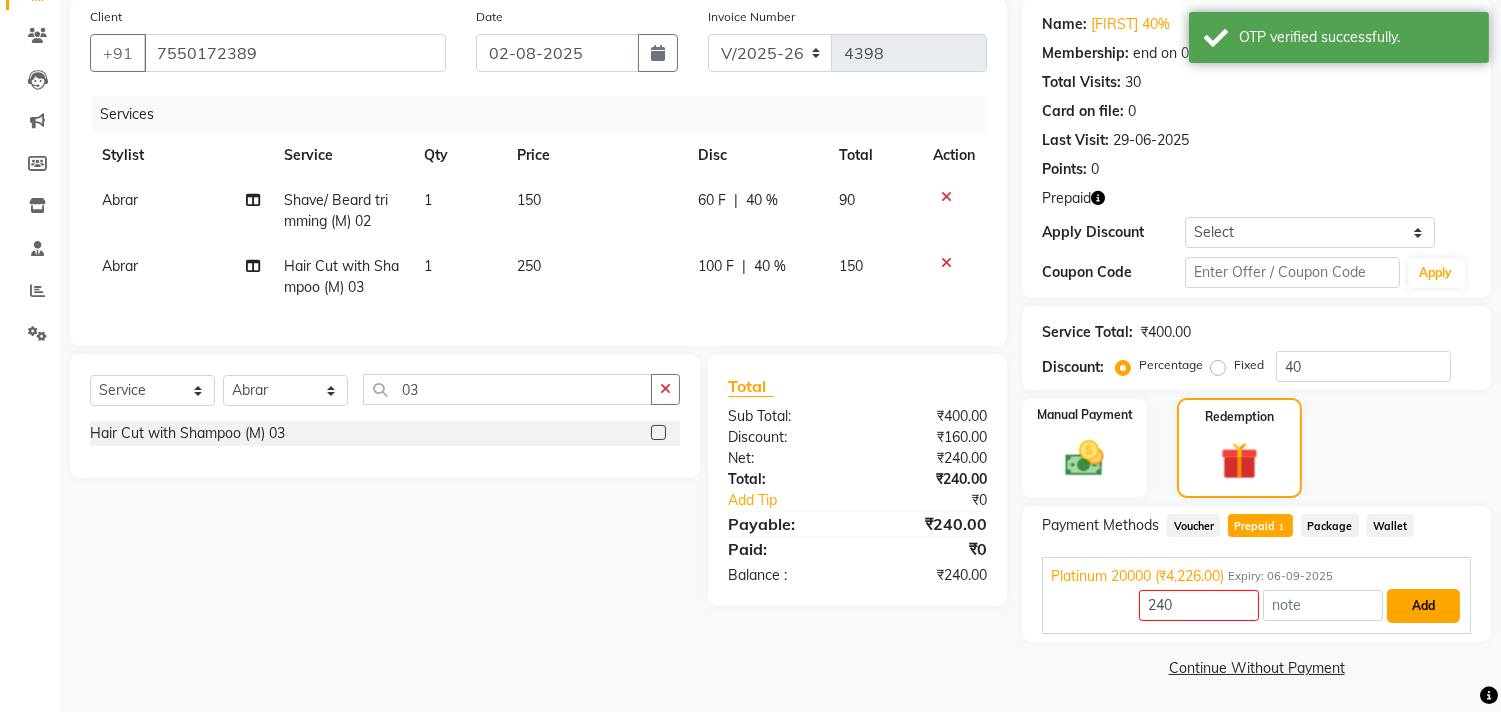 click on "Add" at bounding box center (1423, 606) 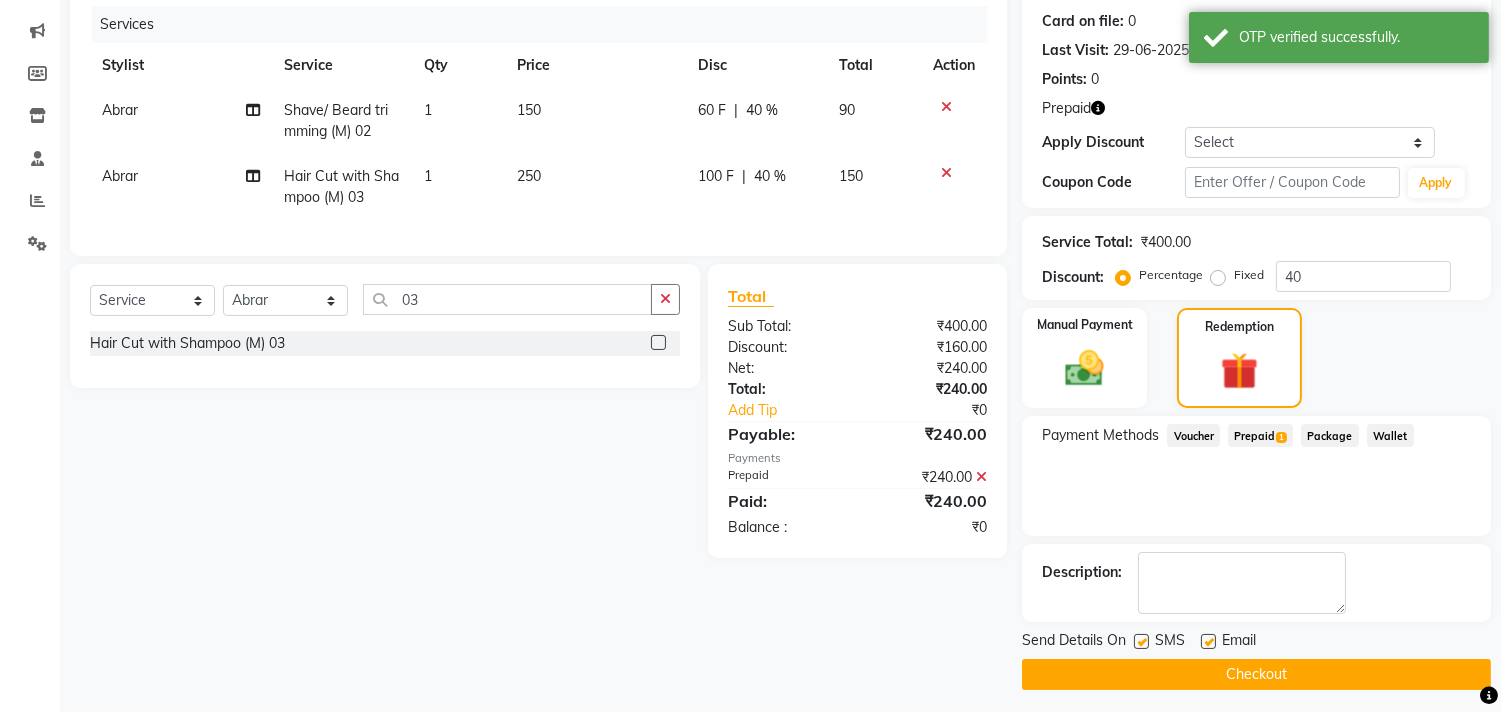 scroll, scrollTop: 248, scrollLeft: 0, axis: vertical 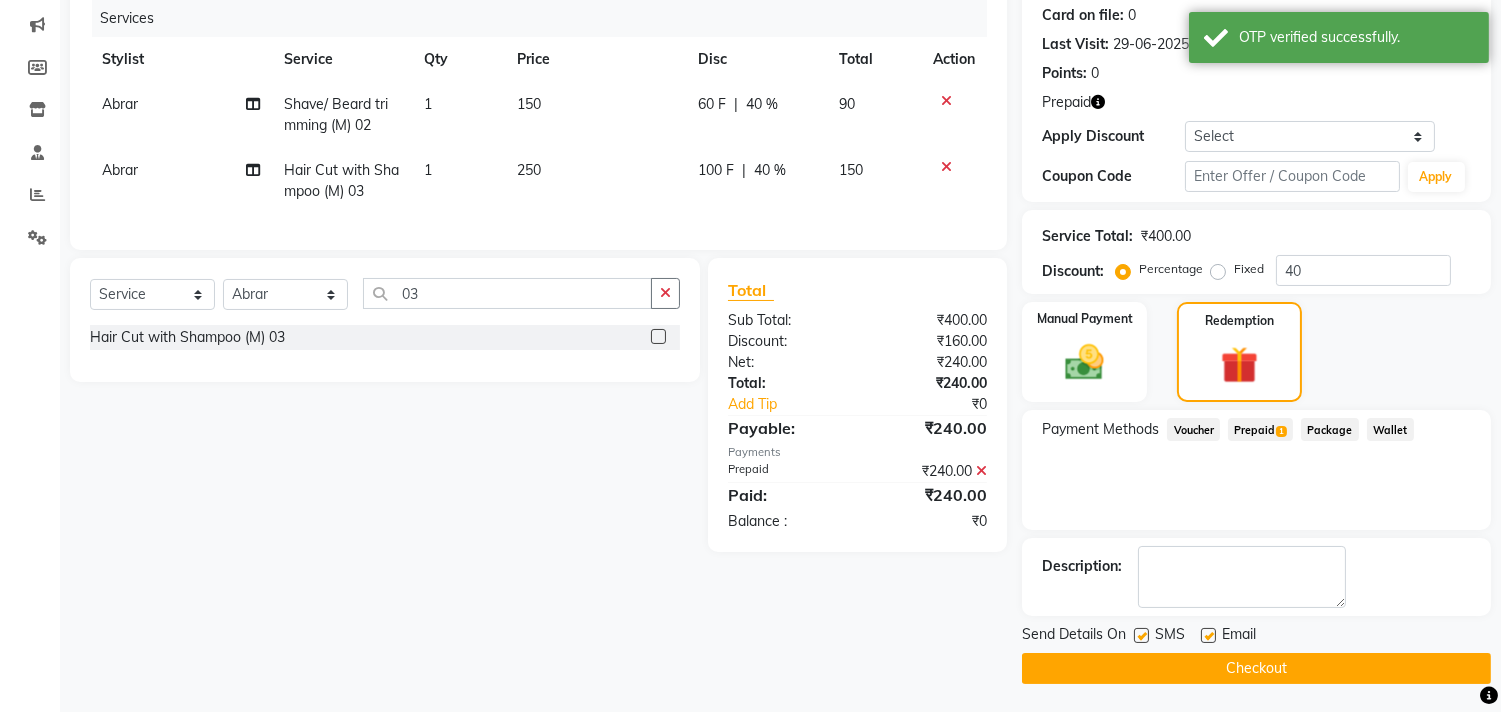 click on "Checkout" 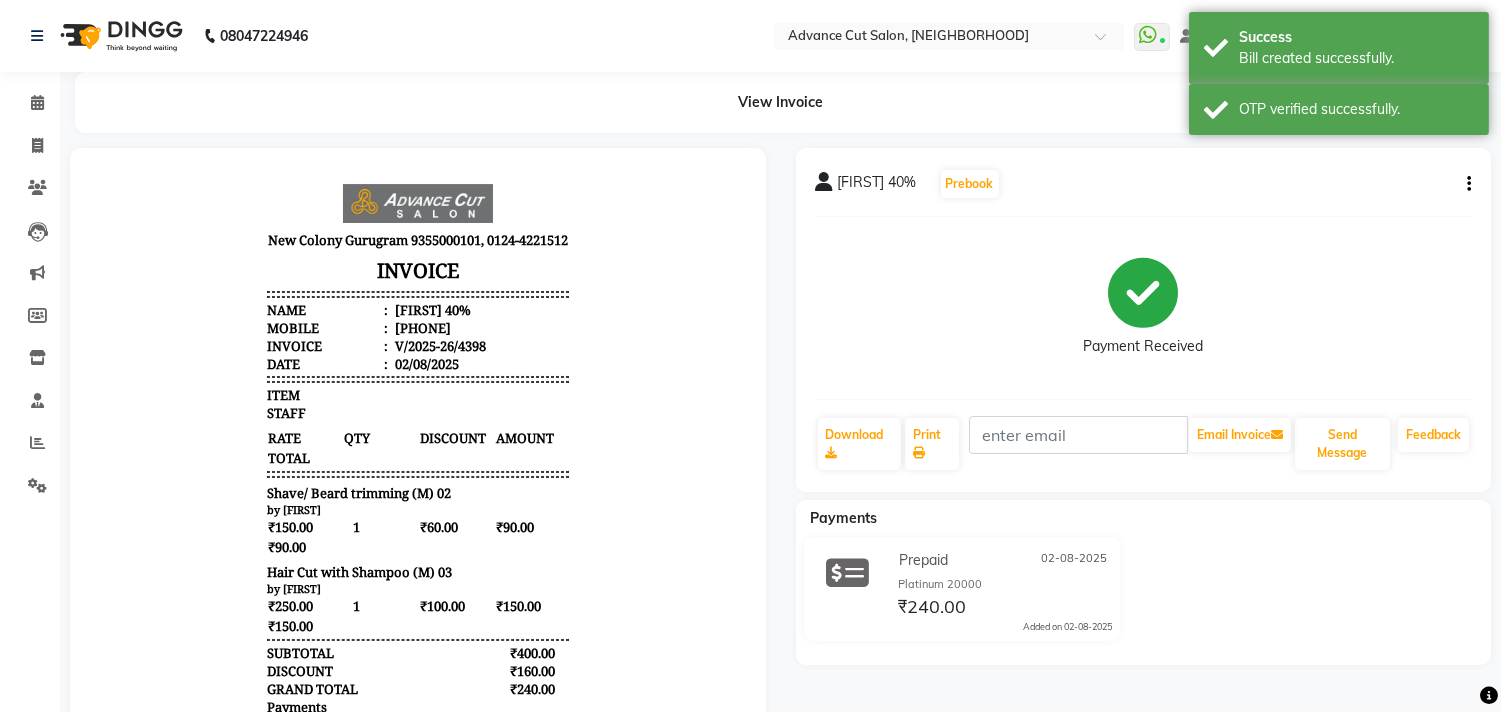 scroll, scrollTop: 0, scrollLeft: 0, axis: both 